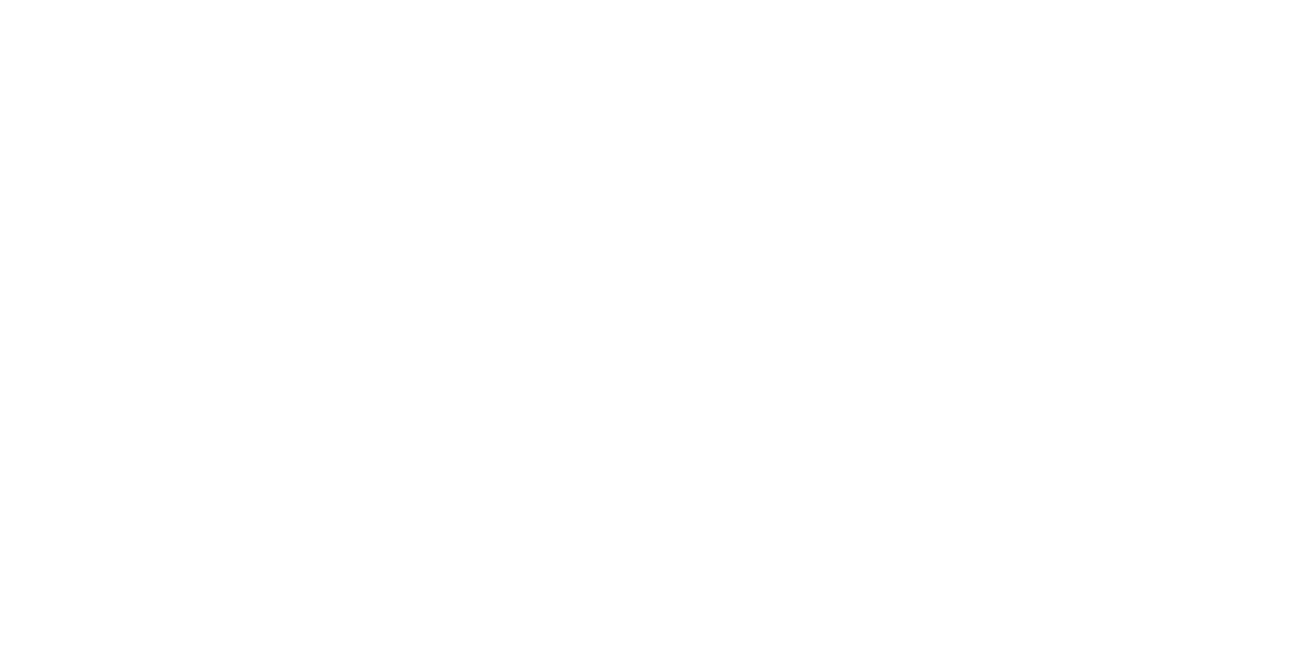 scroll, scrollTop: 0, scrollLeft: 0, axis: both 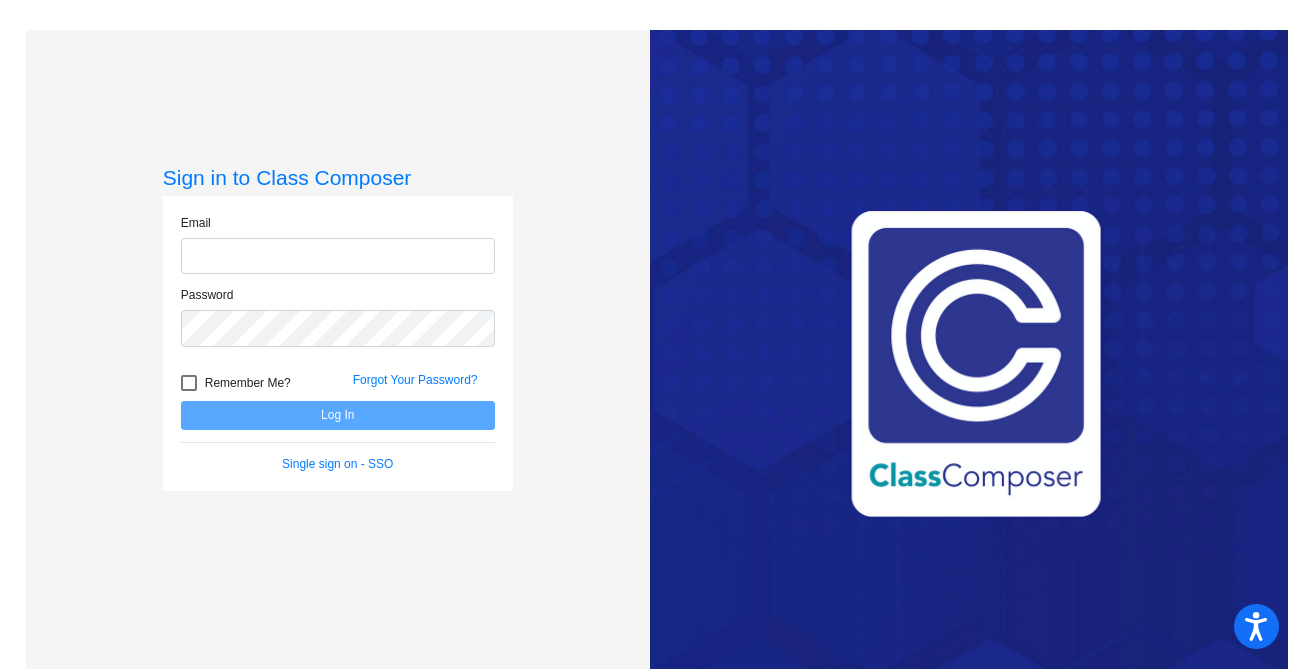 click 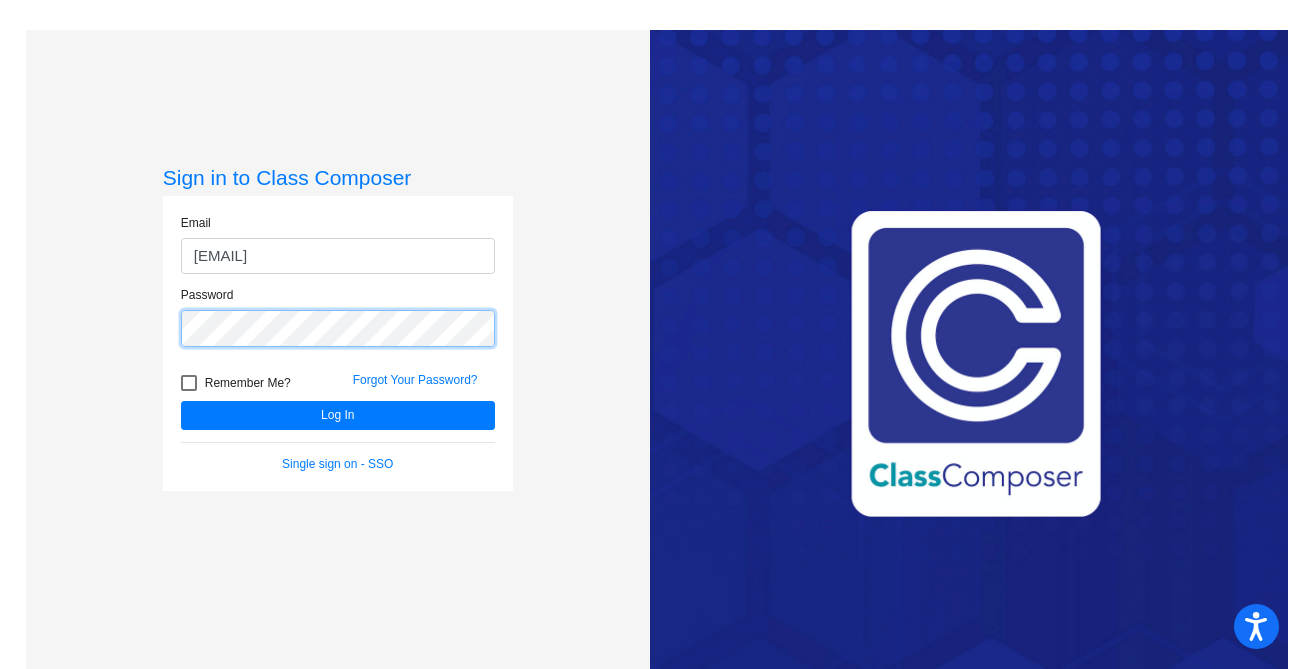 click on "Log In" 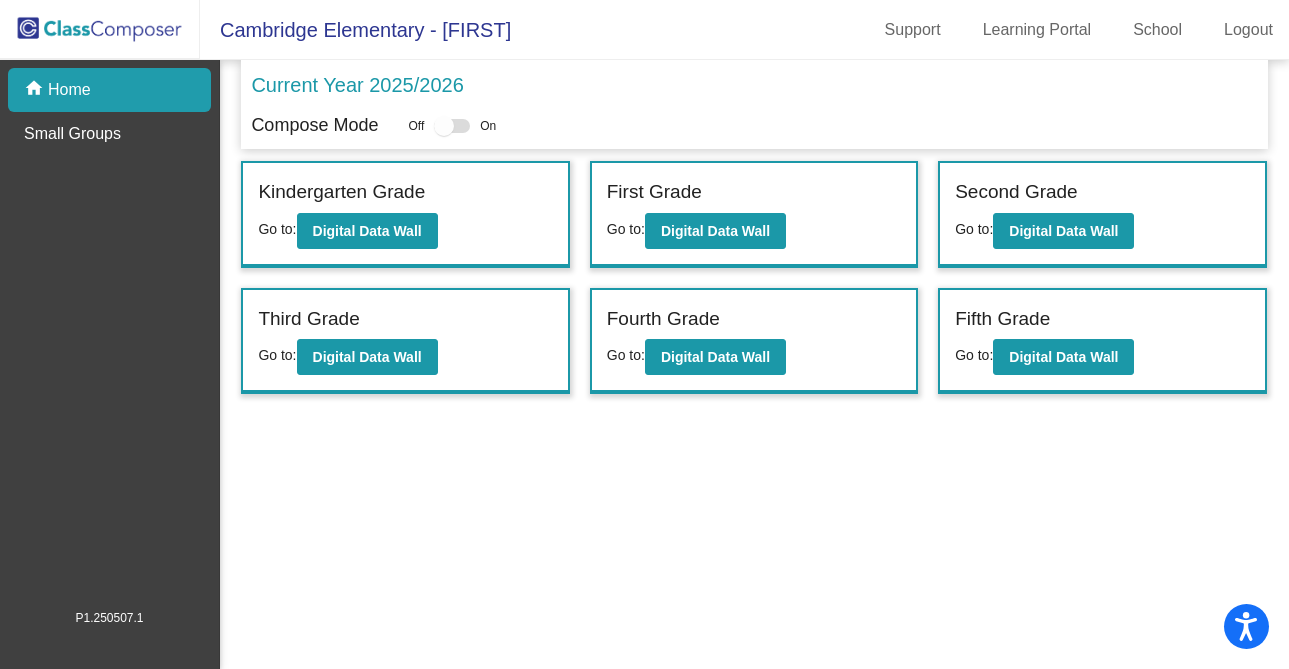 click on "First Grade" 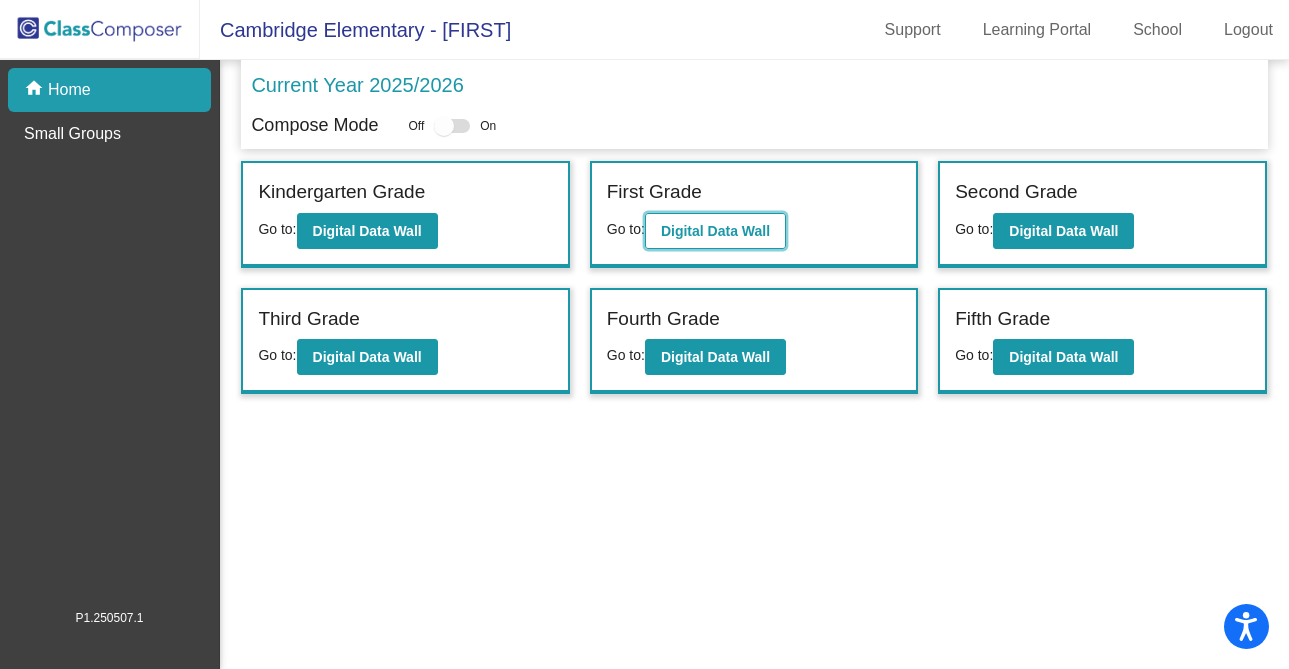 click on "Digital Data Wall" 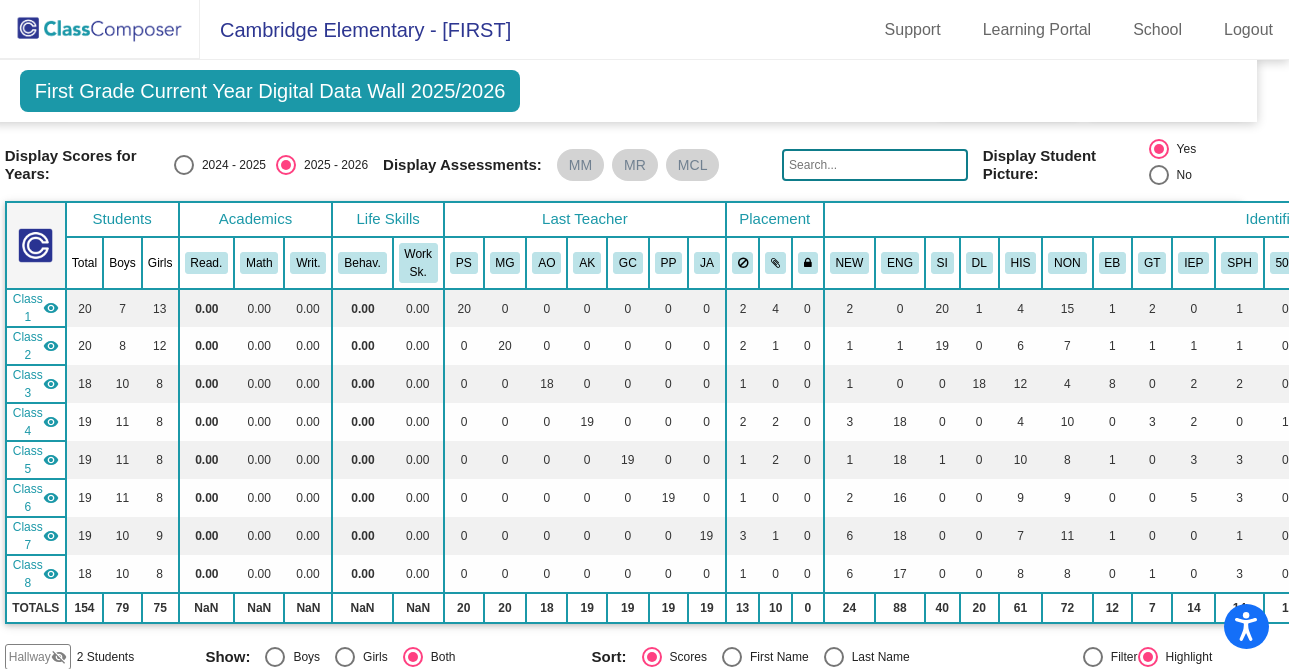 scroll, scrollTop: 0, scrollLeft: 21, axis: horizontal 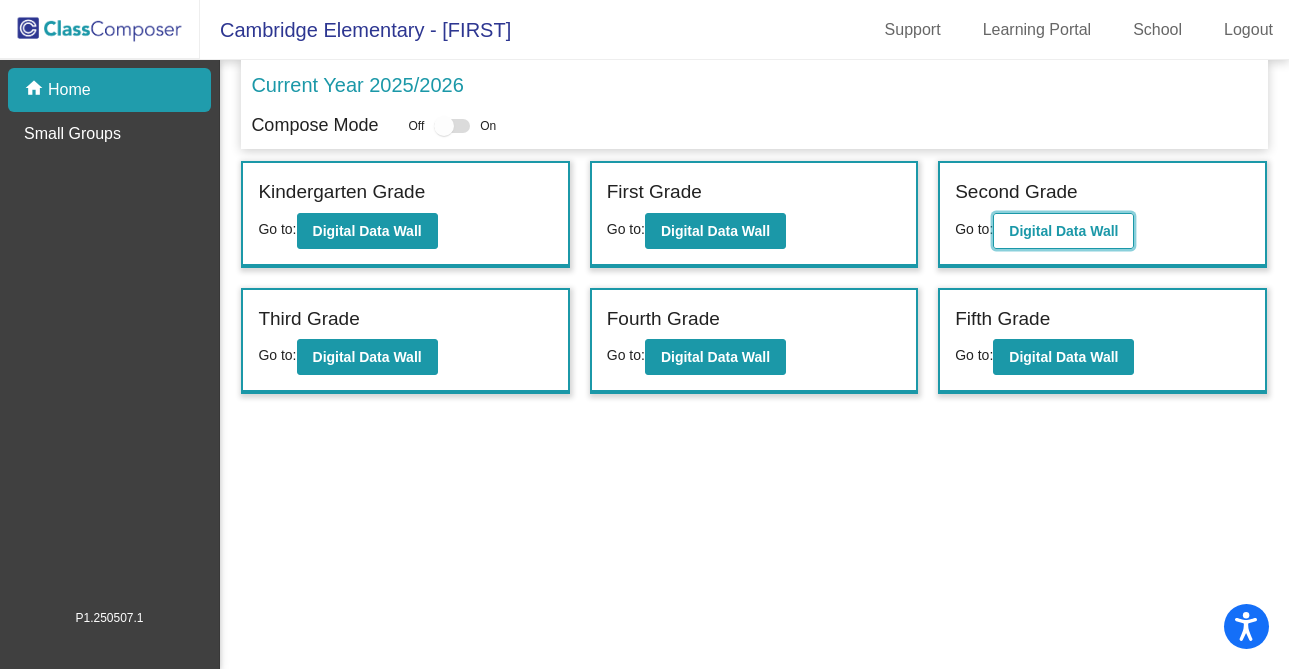 click on "Digital Data Wall" 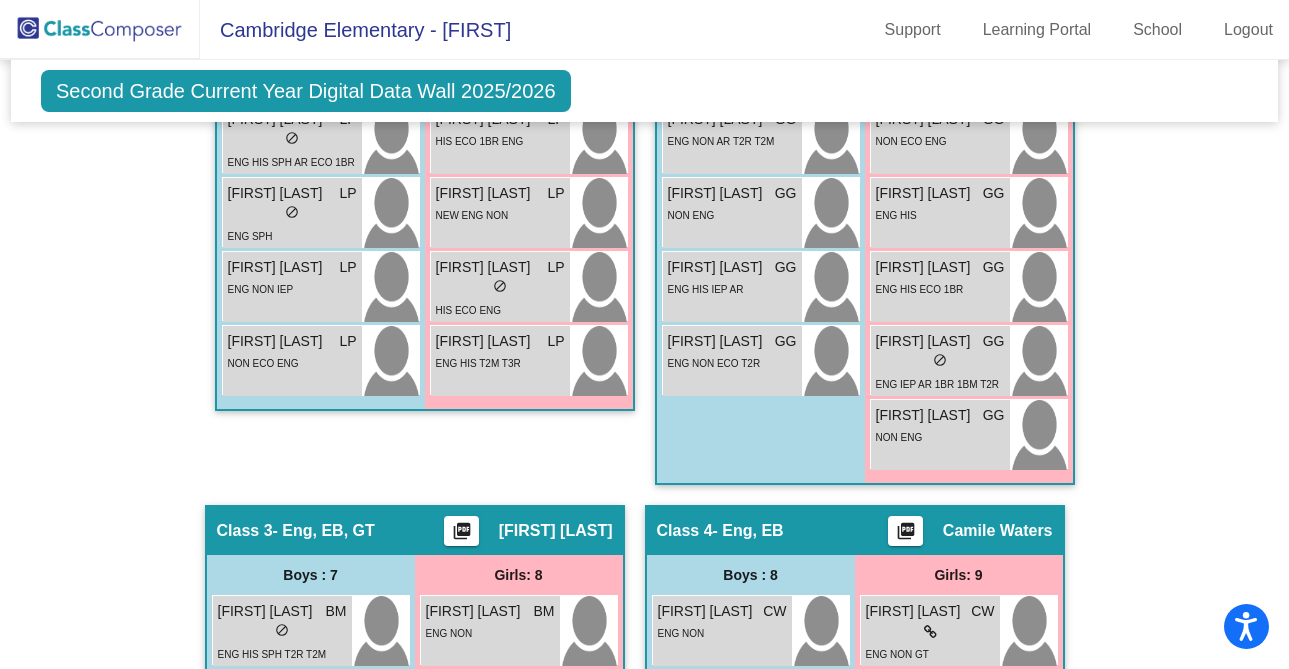 scroll, scrollTop: 0, scrollLeft: 0, axis: both 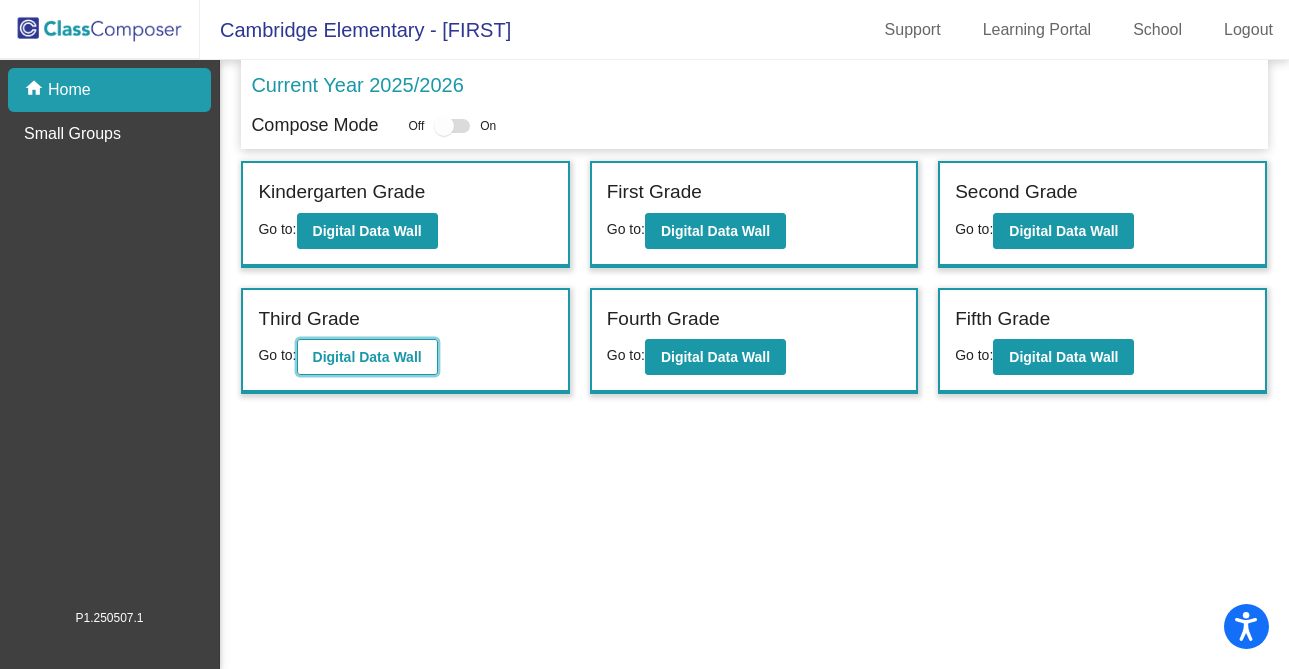 click on "Digital Data Wall" 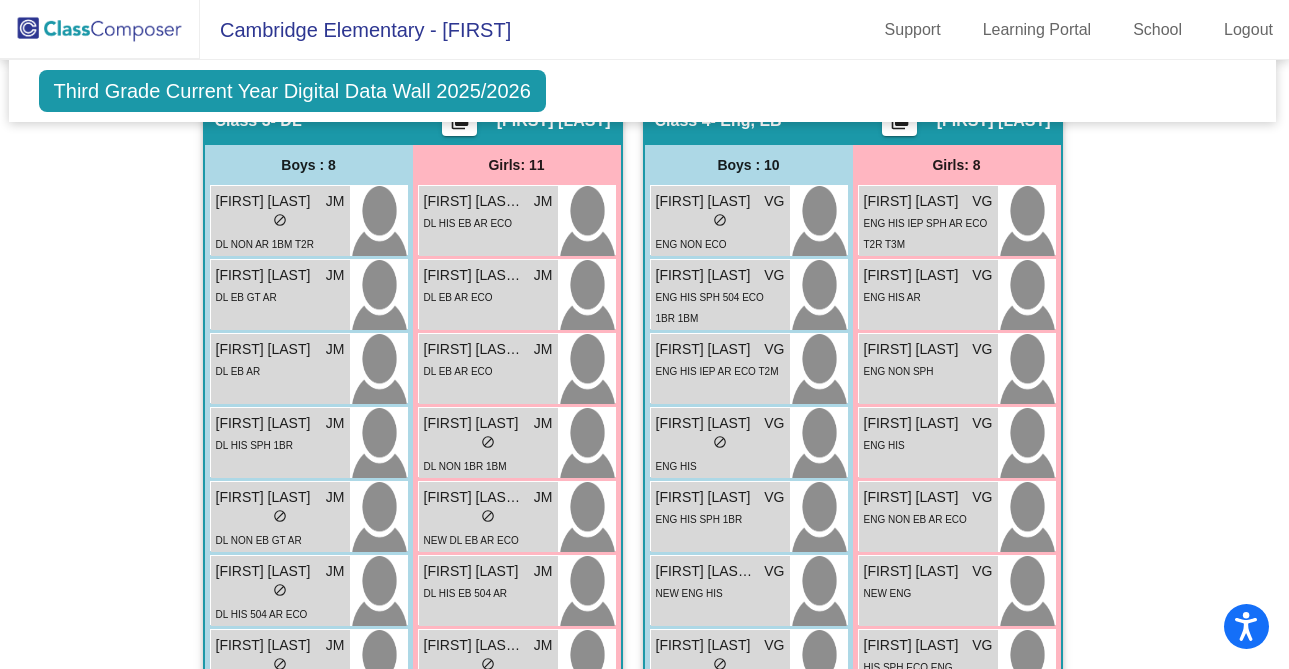 scroll, scrollTop: 1796, scrollLeft: 2, axis: both 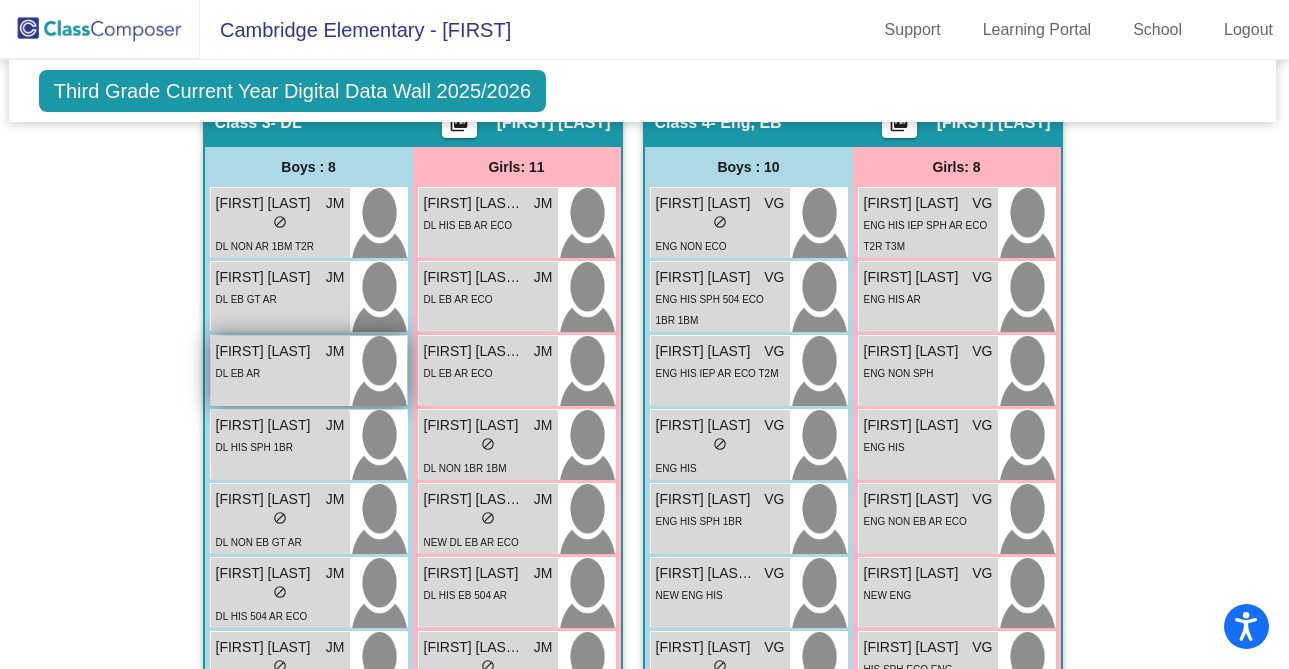 click on "[FIRST] [LAST]" at bounding box center [266, 351] 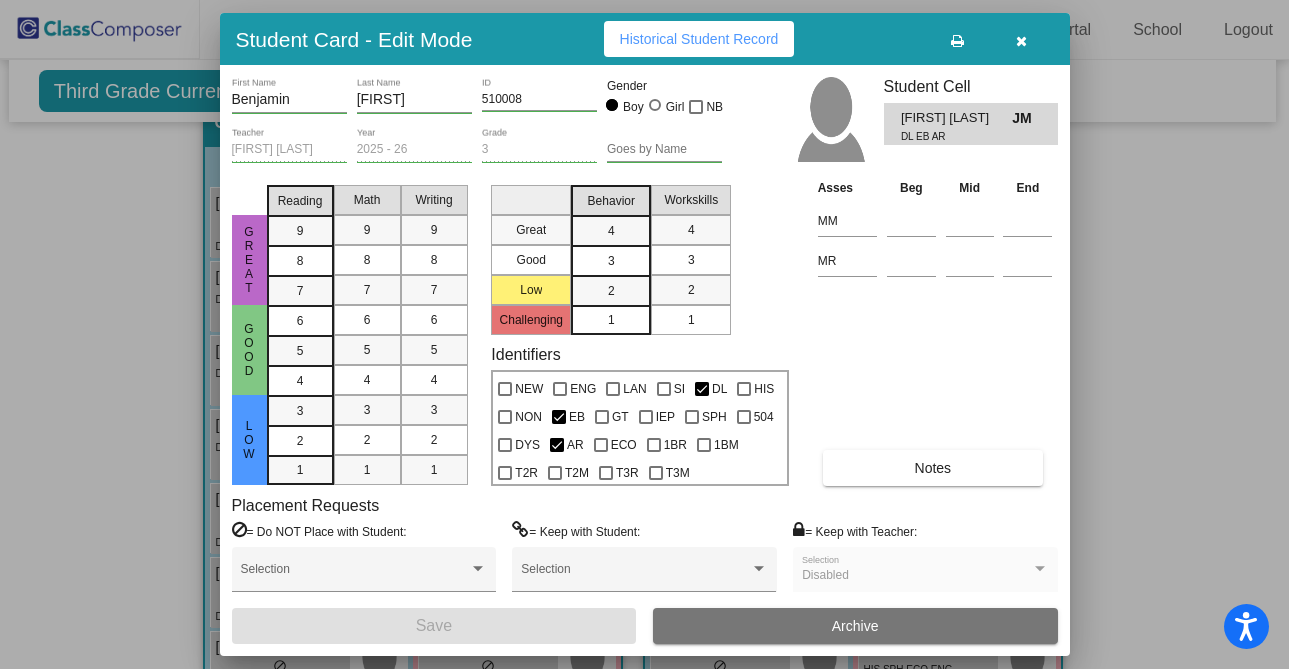 click at bounding box center (644, 334) 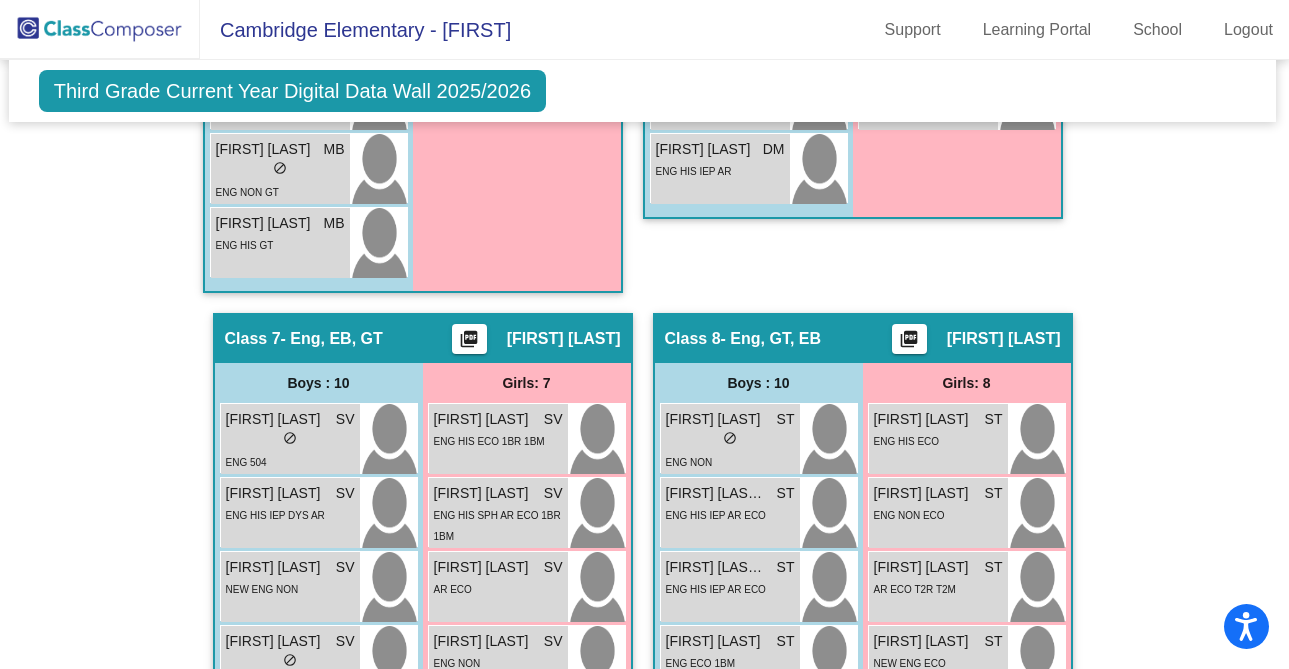 scroll, scrollTop: 3453, scrollLeft: 2, axis: both 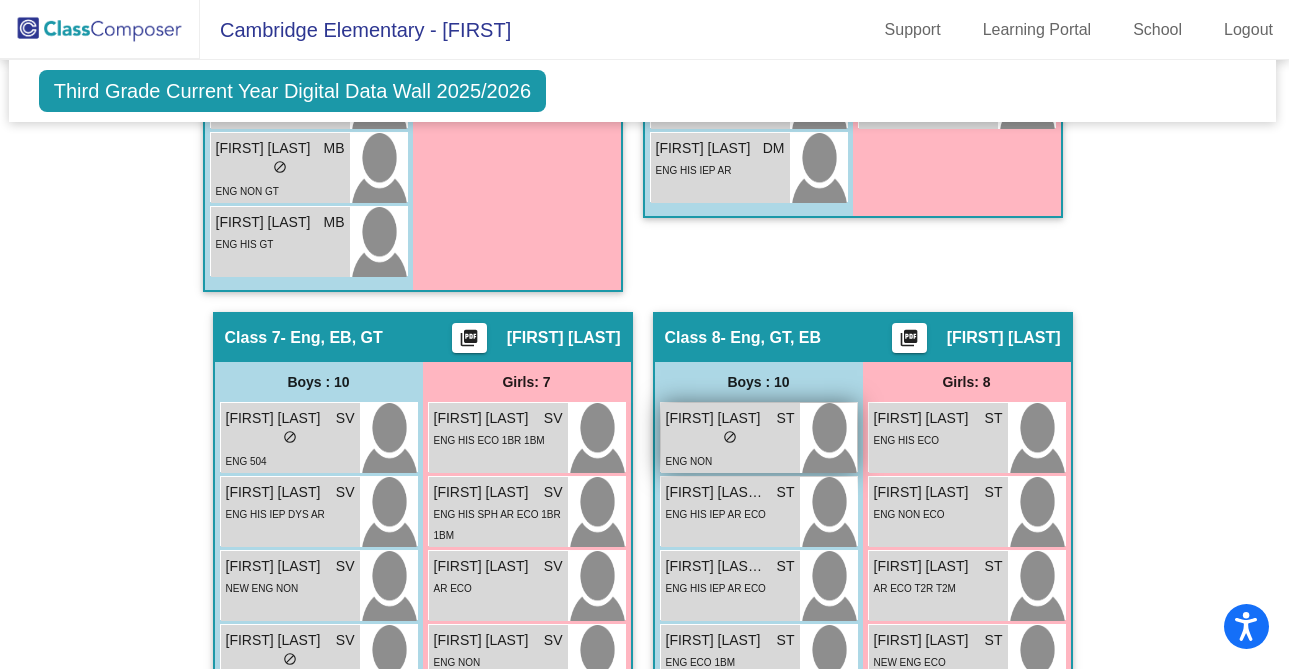 click on "lock do_not_disturb_alt" at bounding box center [730, 439] 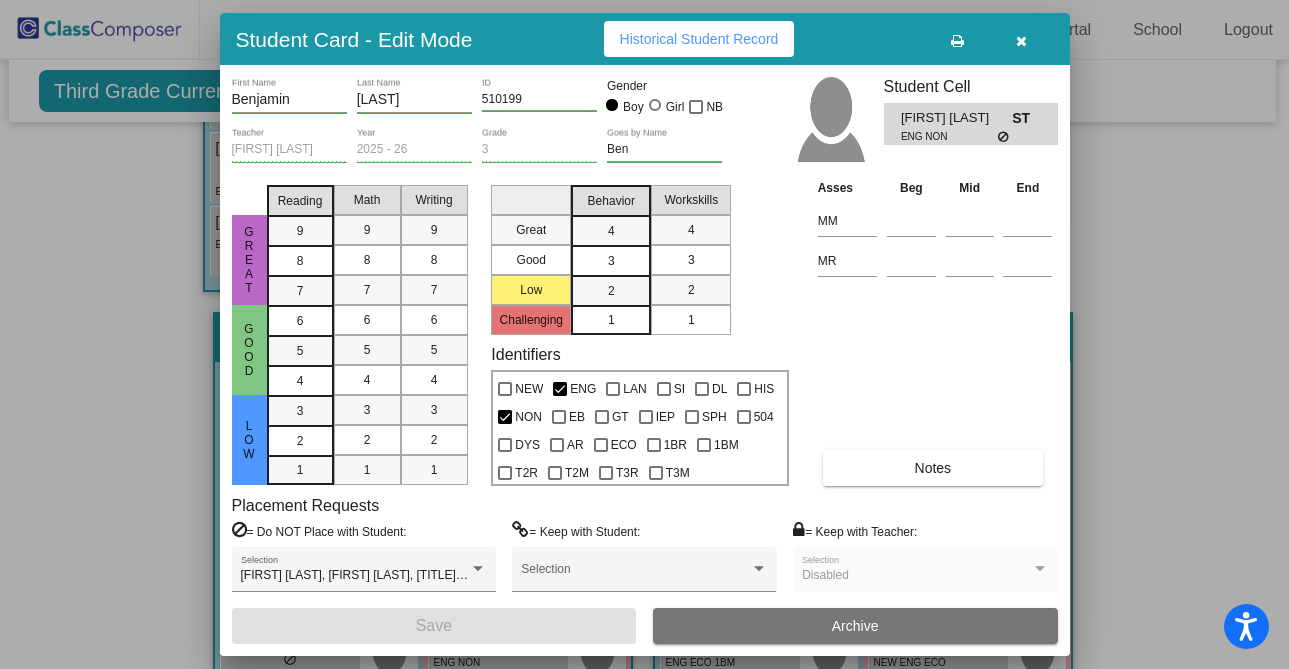 click at bounding box center [1021, 41] 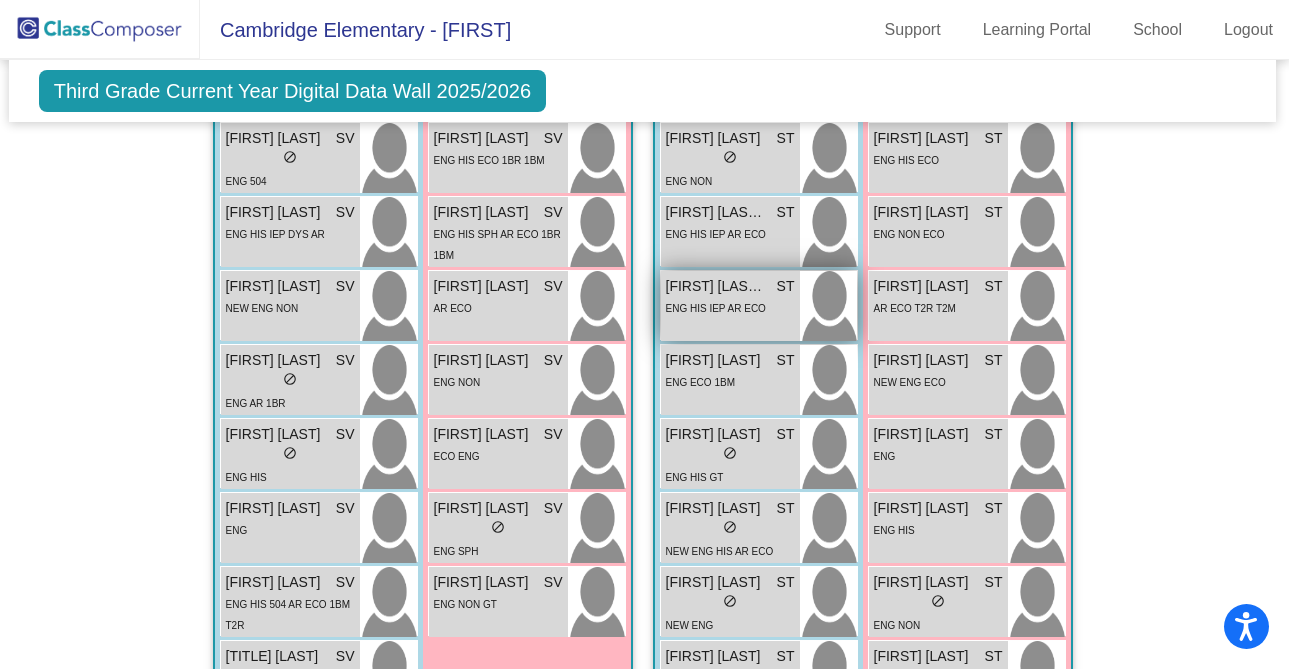 scroll, scrollTop: 3735, scrollLeft: 2, axis: both 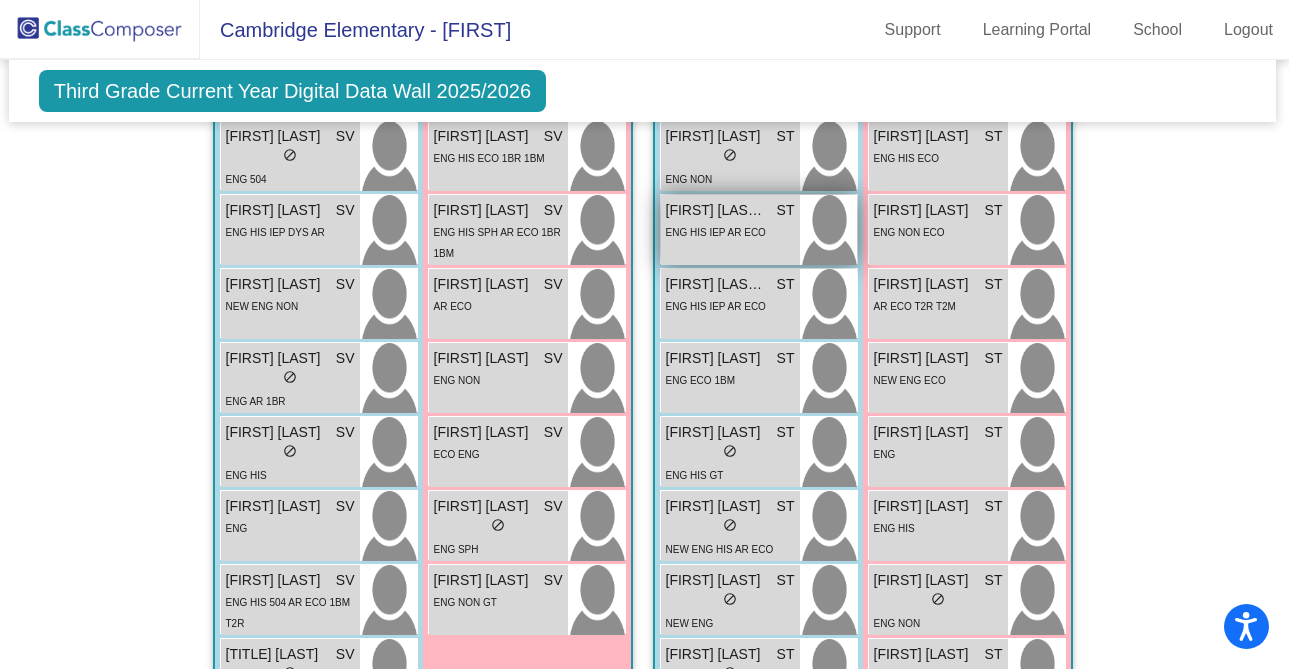 click on "[FIRST] [LAST]-[LAST] ST lock do_not_disturb_alt ENG HIS IEP AR ECO" at bounding box center (730, 230) 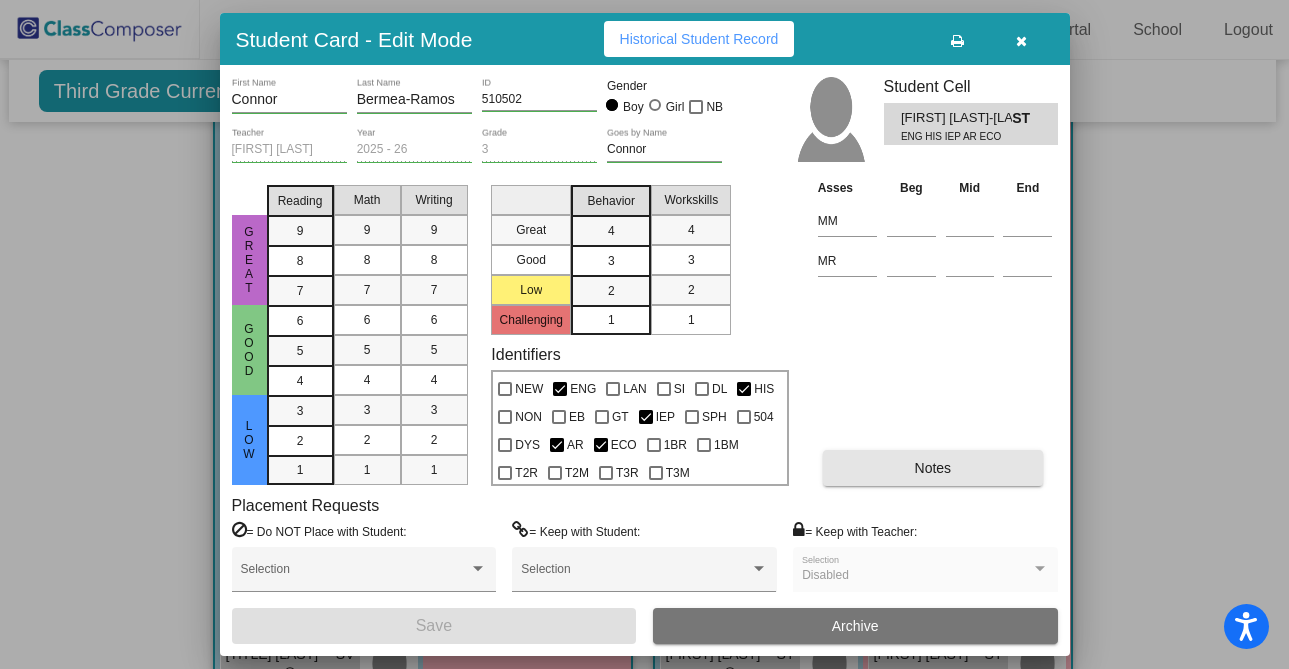 click on "Notes" at bounding box center [933, 468] 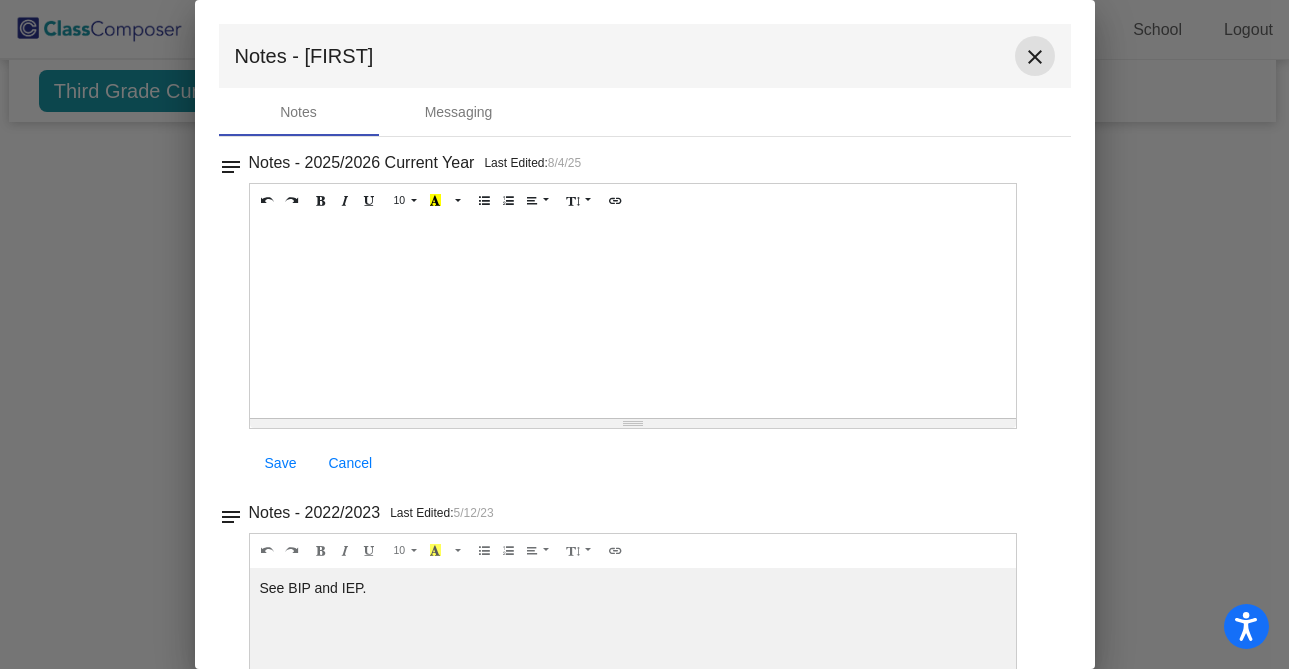 click on "close" at bounding box center [1035, 56] 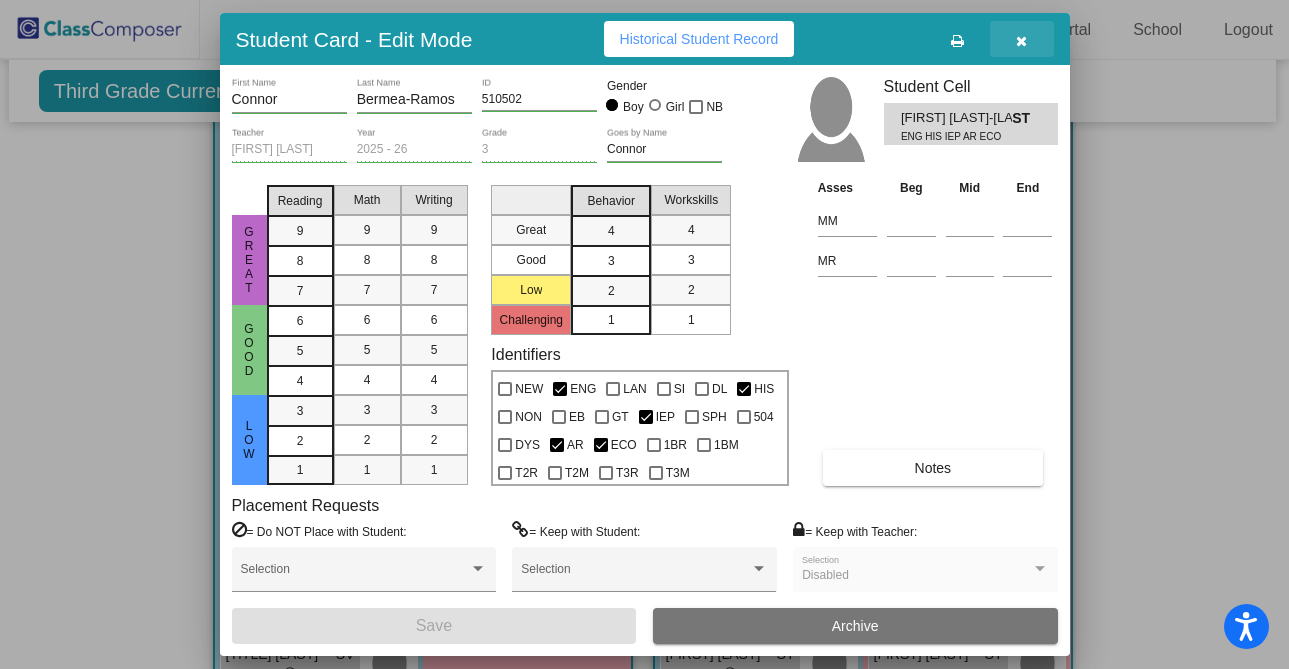 click at bounding box center [1021, 41] 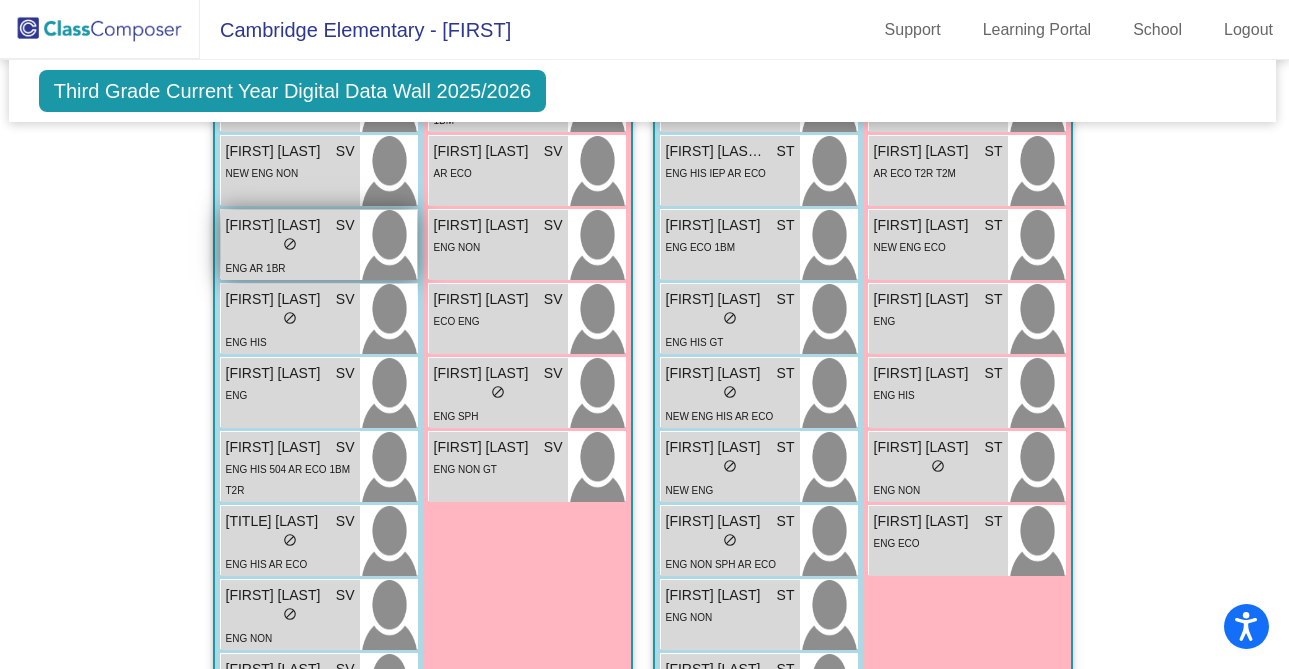 scroll, scrollTop: 3967, scrollLeft: 2, axis: both 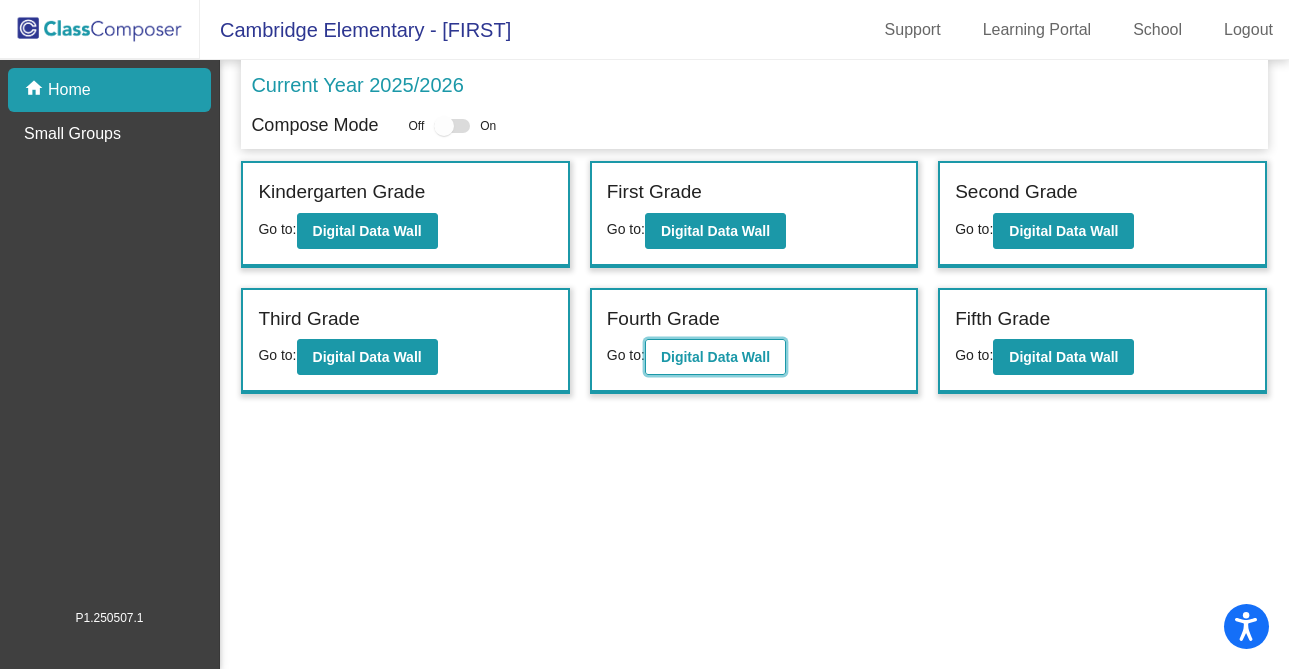 click on "Digital Data Wall" 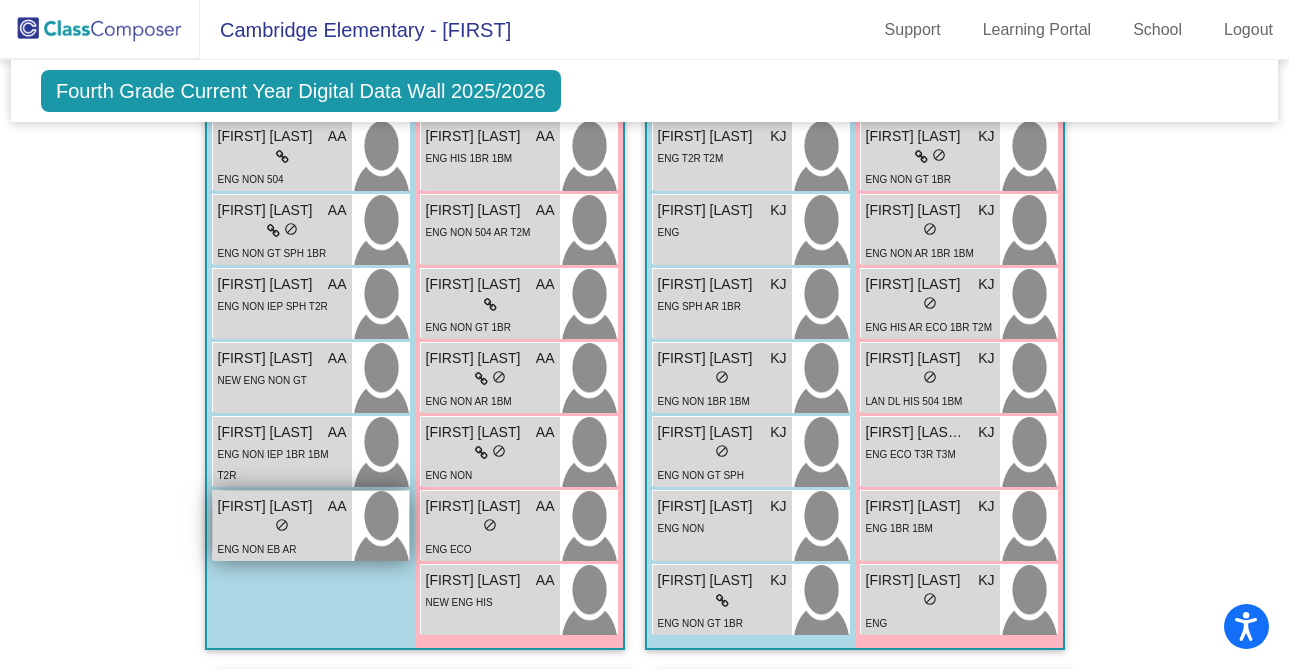 scroll, scrollTop: 3173, scrollLeft: 0, axis: vertical 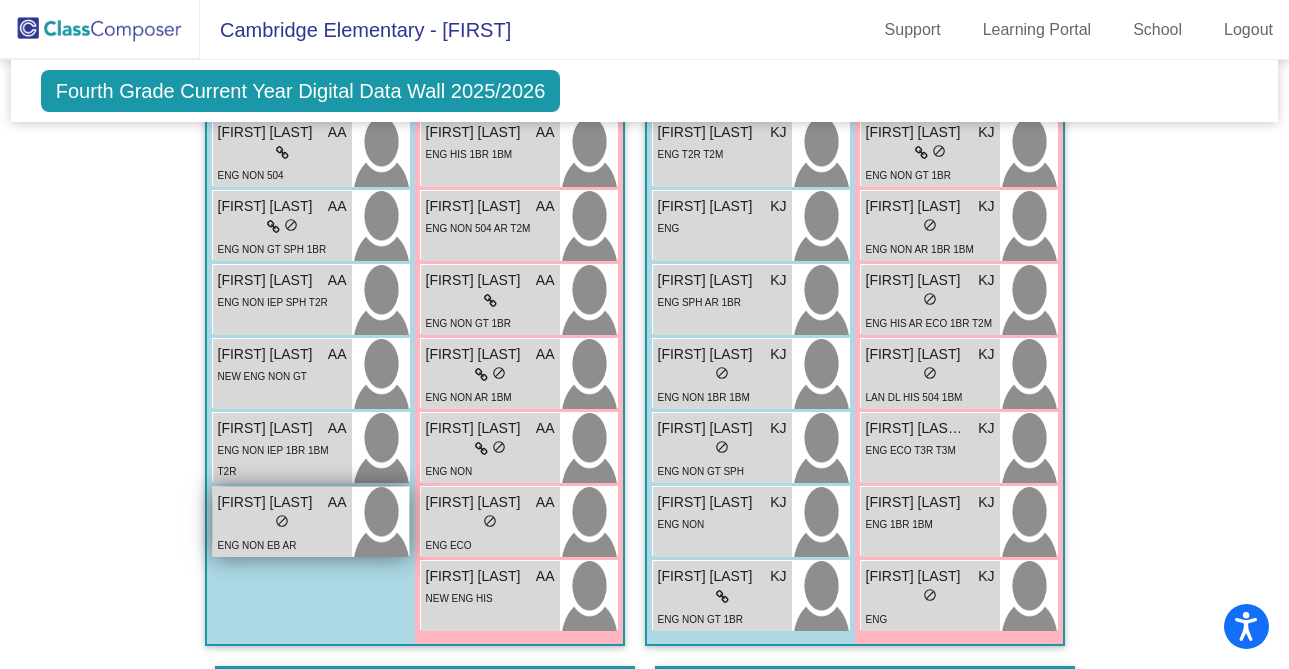 click on "do_not_disturb_alt" at bounding box center [282, 521] 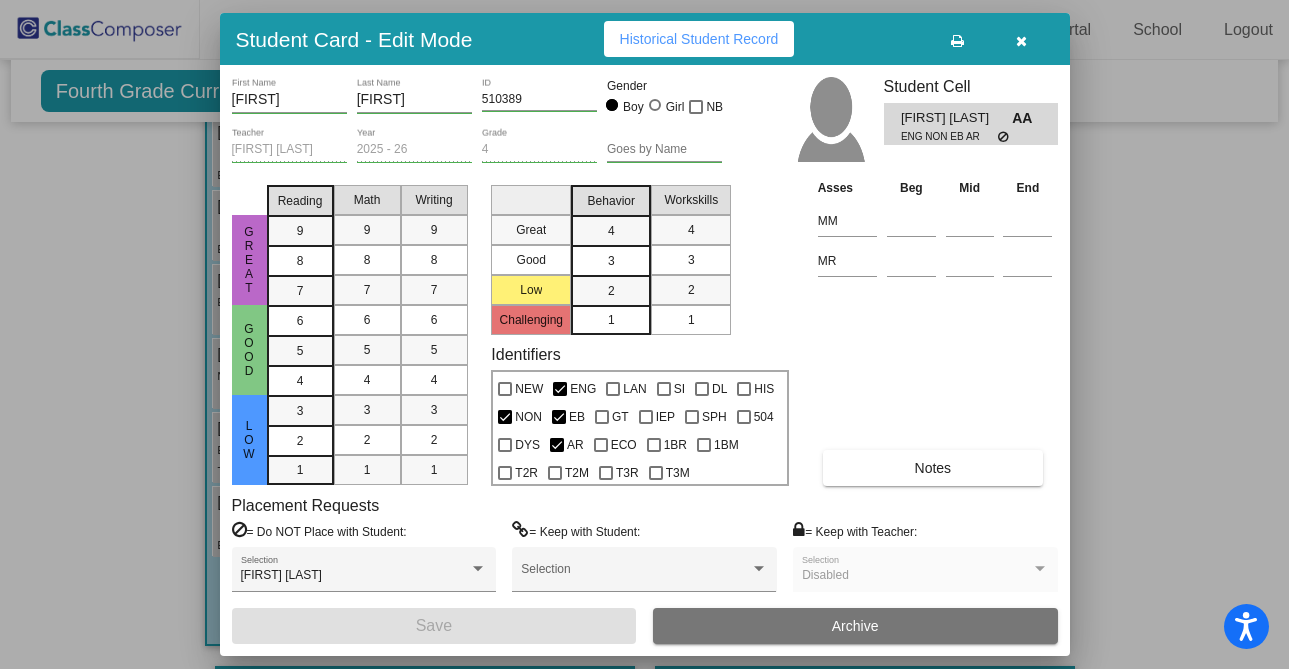 click at bounding box center (644, 334) 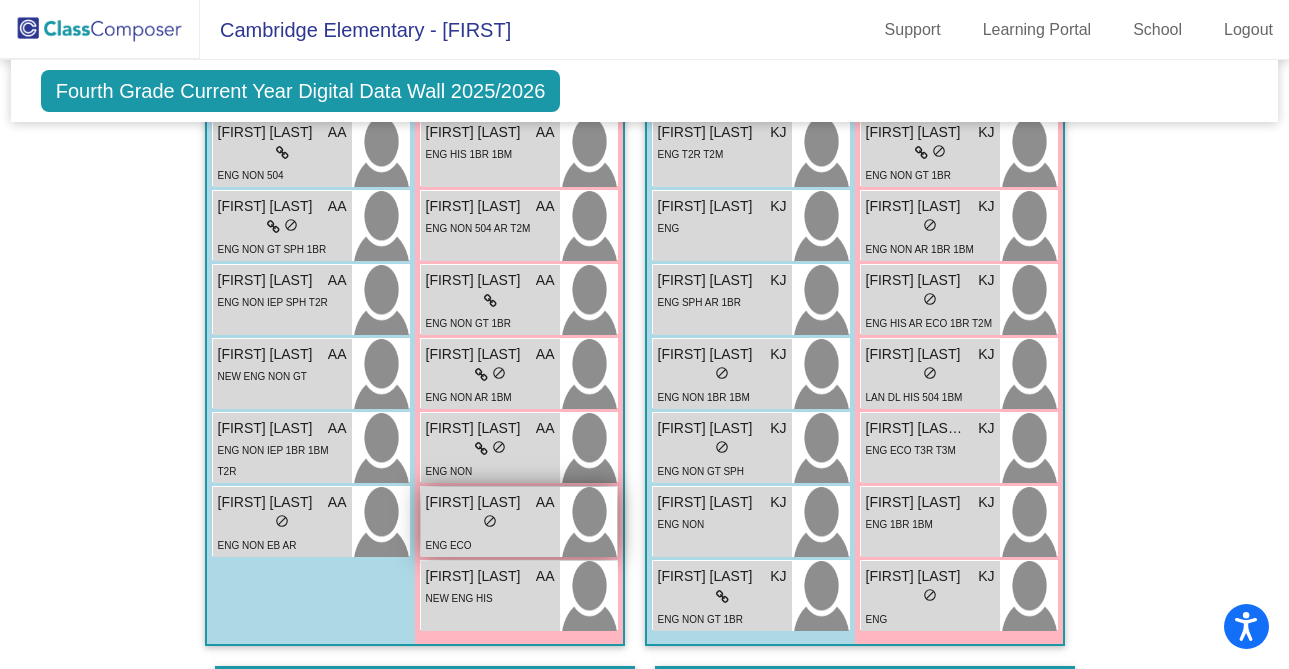 click on "lock do_not_disturb_alt" at bounding box center [490, 523] 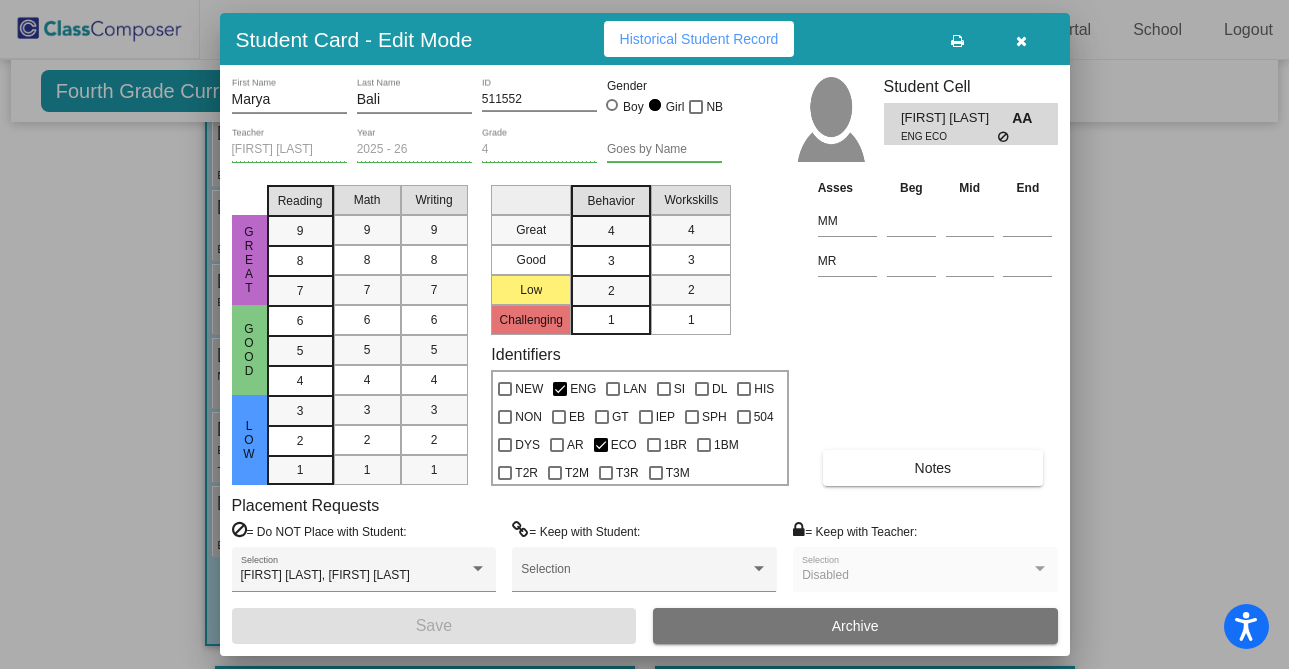 click at bounding box center [644, 334] 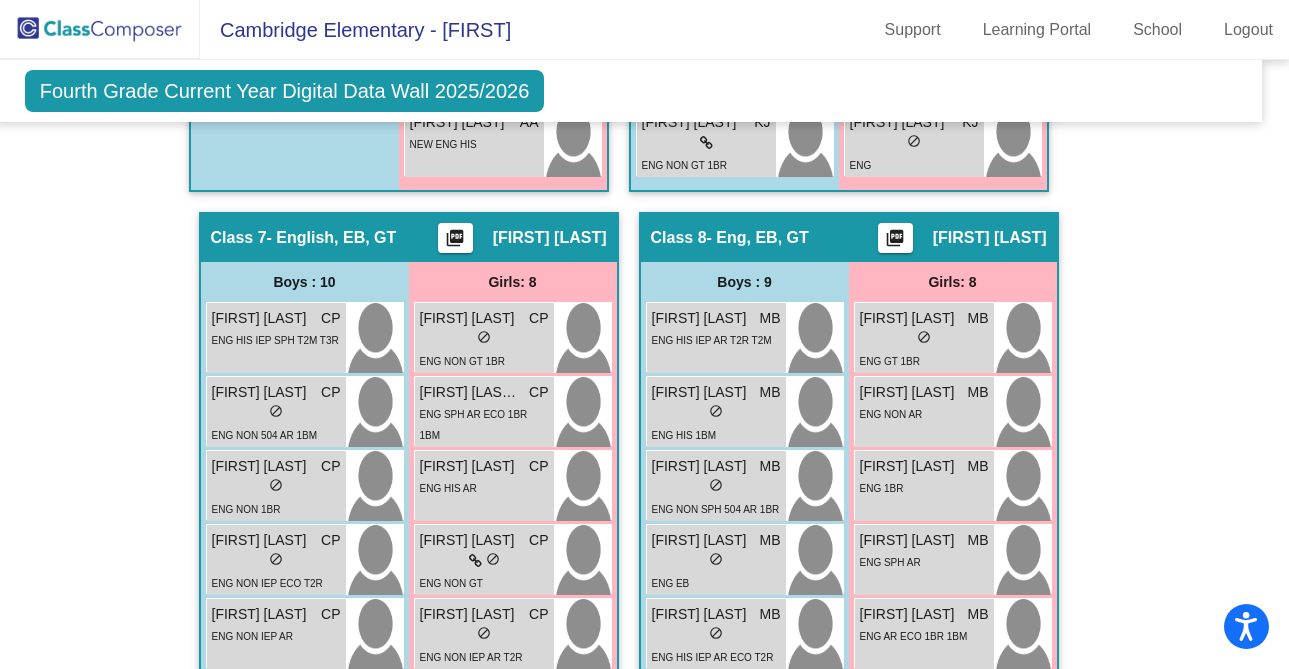scroll, scrollTop: 3633, scrollLeft: 16, axis: both 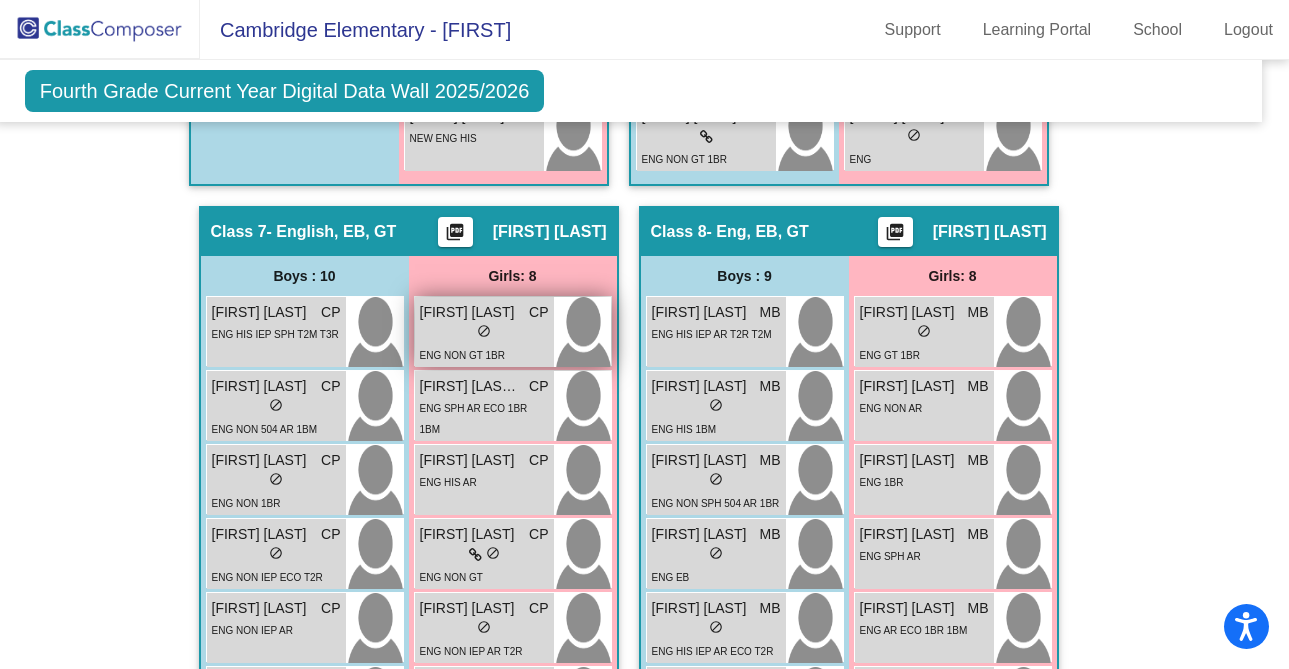 click on "[FIRST] [LAST]" at bounding box center (470, 312) 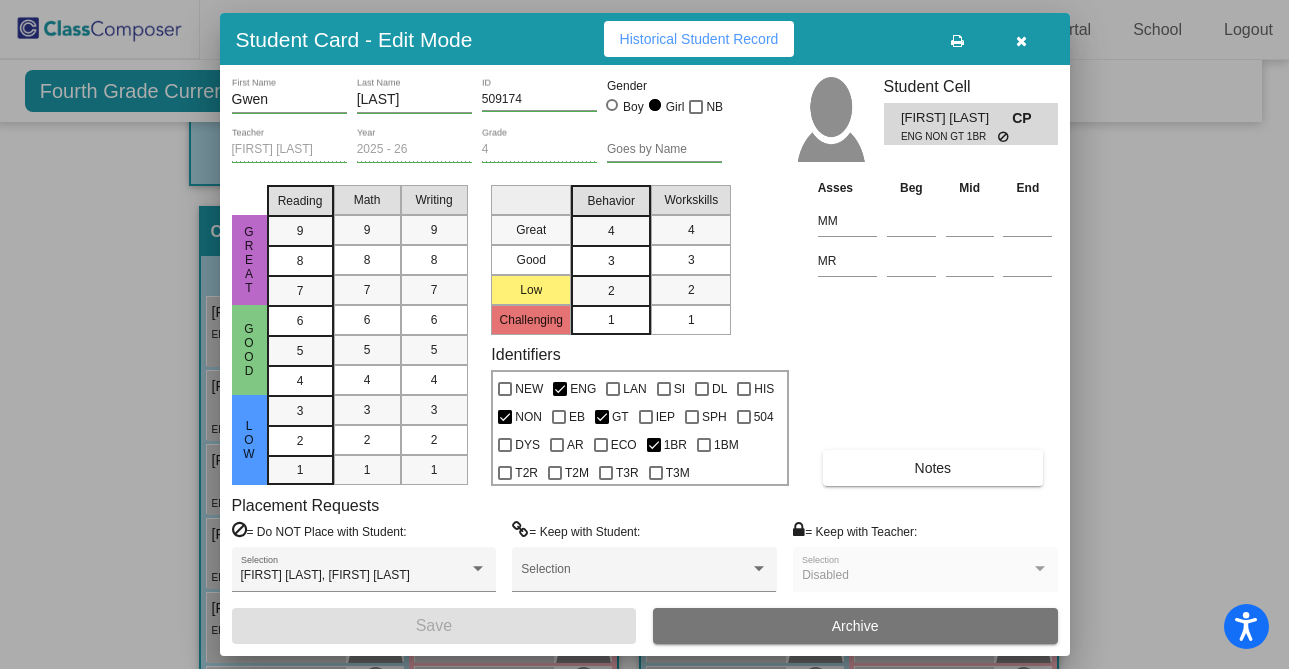 click at bounding box center [644, 334] 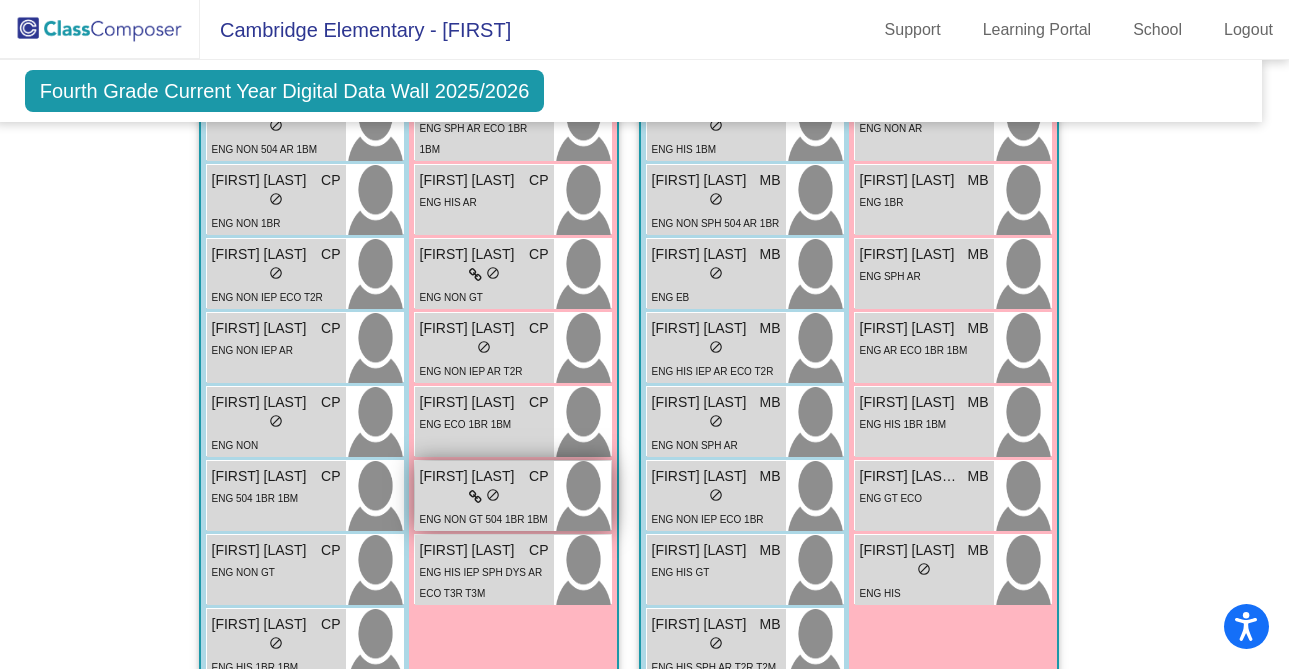 scroll, scrollTop: 3916, scrollLeft: 16, axis: both 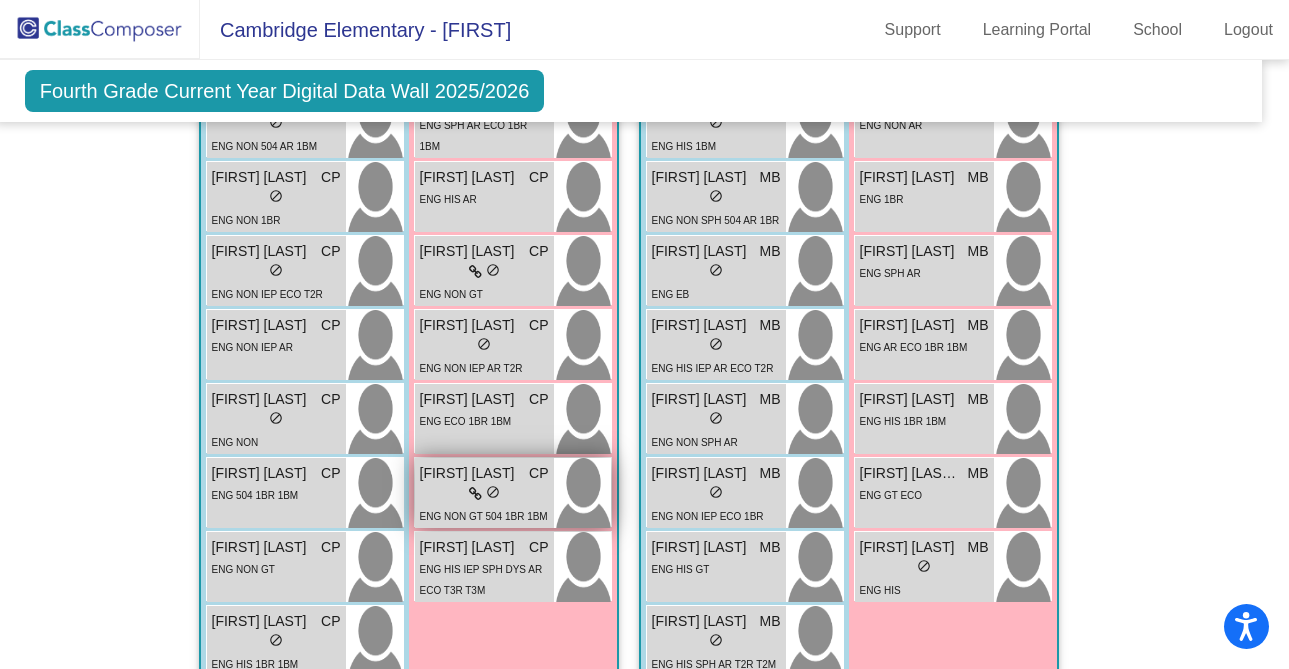 click on "lock do_not_disturb_alt" at bounding box center (484, 494) 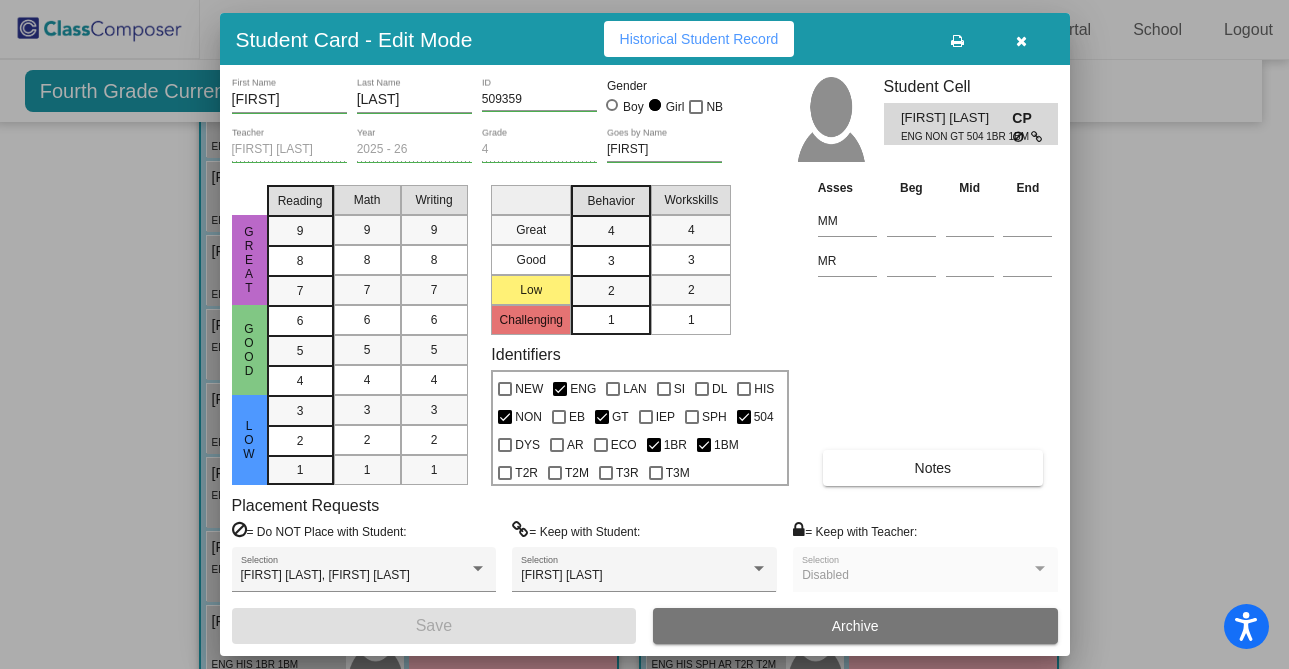 click at bounding box center [644, 334] 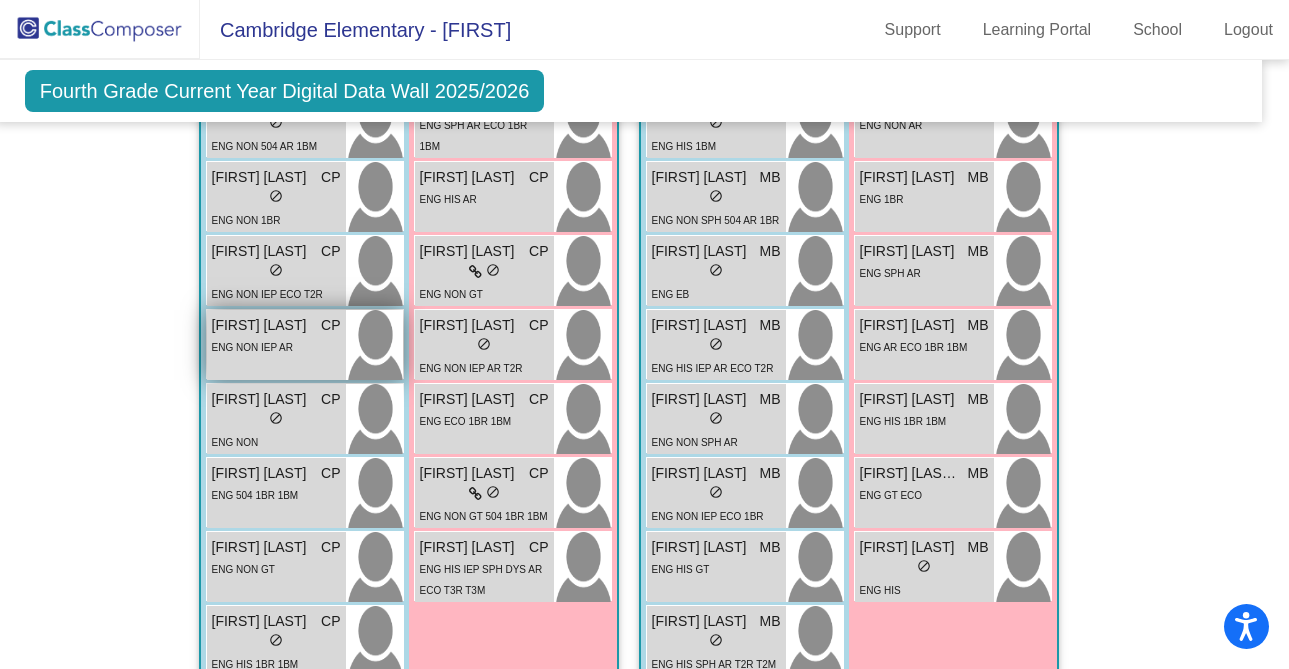 click on "ENG NON IEP AR" at bounding box center (253, 347) 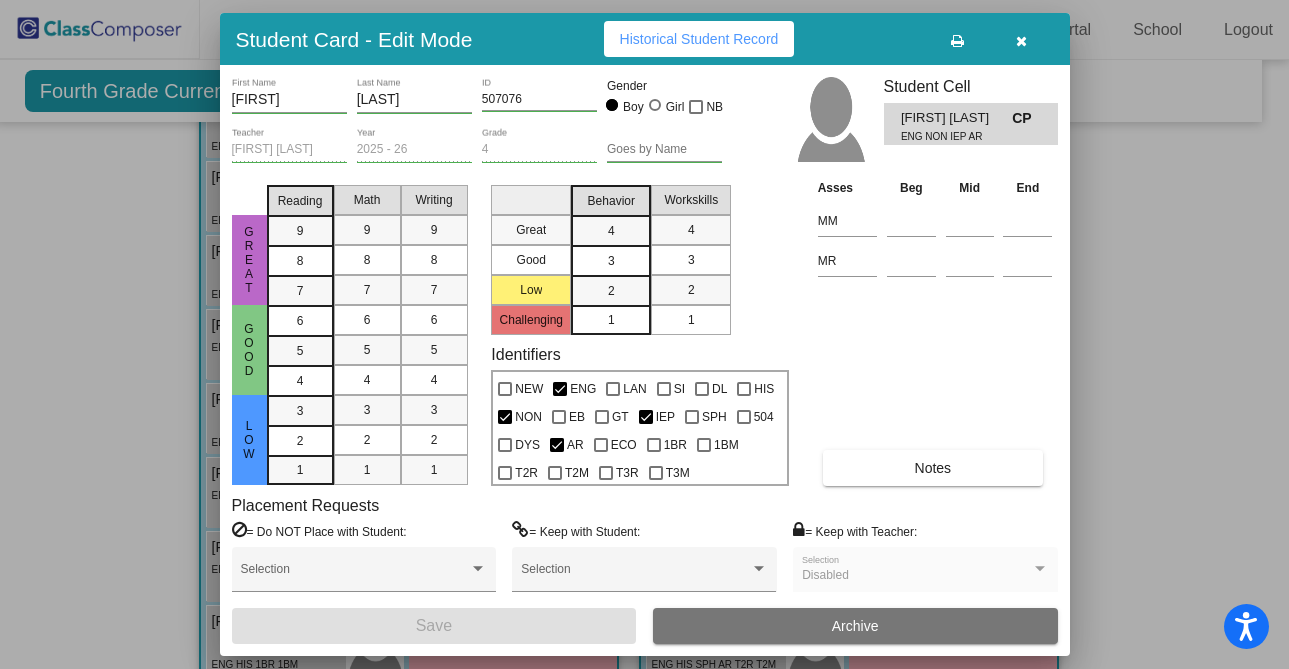 click at bounding box center (644, 334) 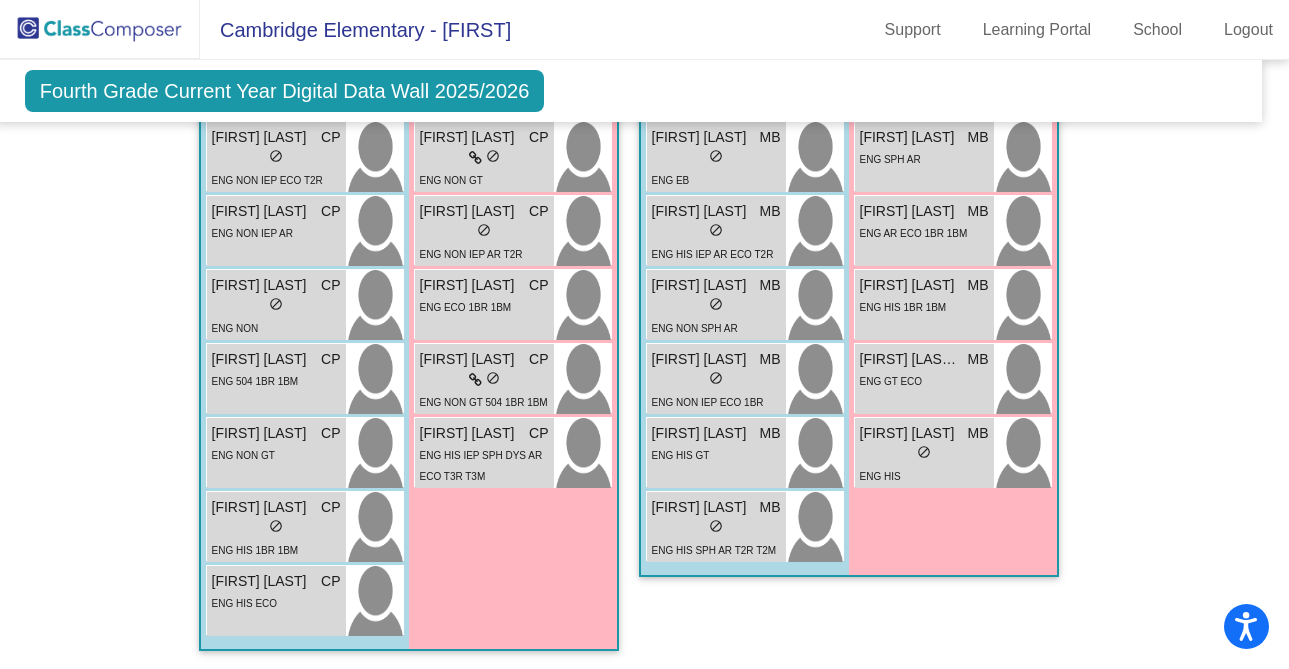 scroll, scrollTop: 4041, scrollLeft: 16, axis: both 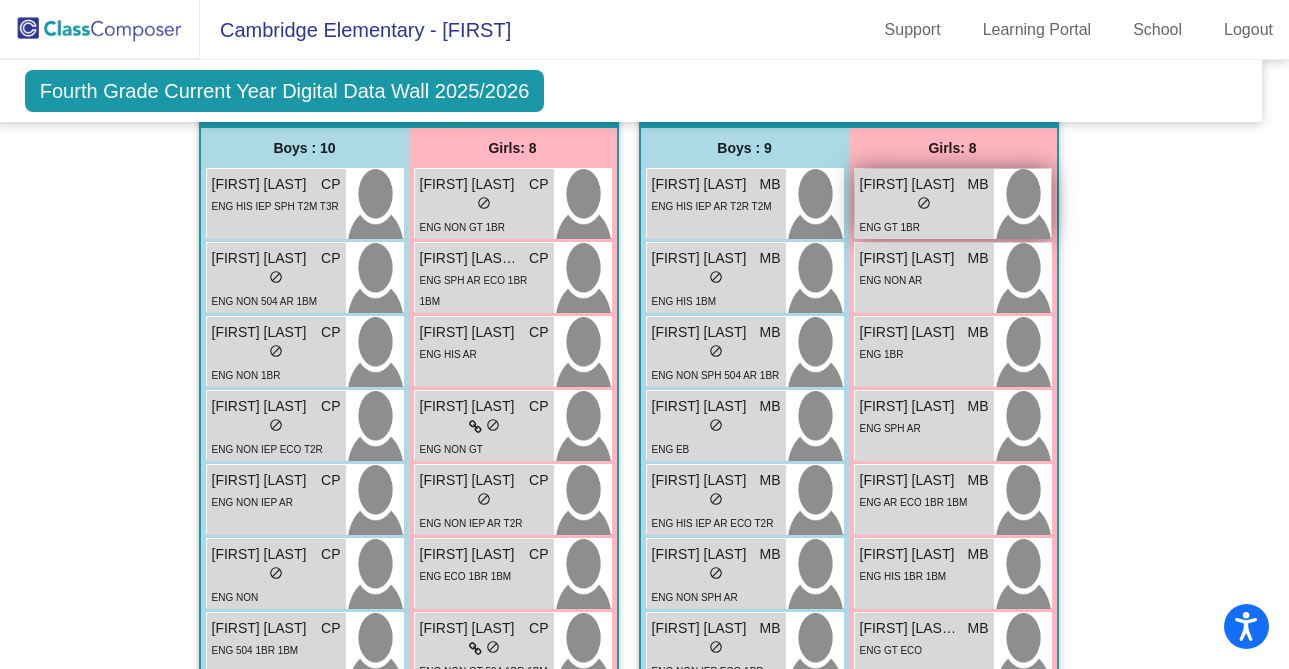 click on "lock do_not_disturb_alt" at bounding box center [924, 205] 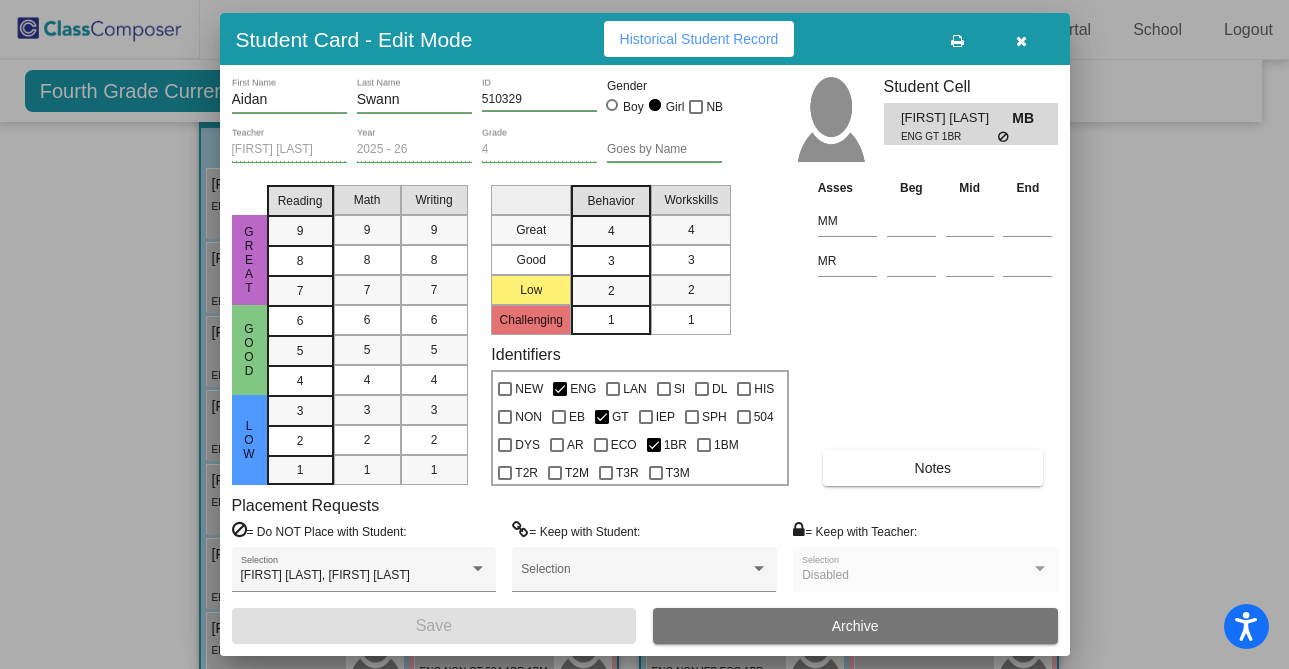 click at bounding box center (644, 334) 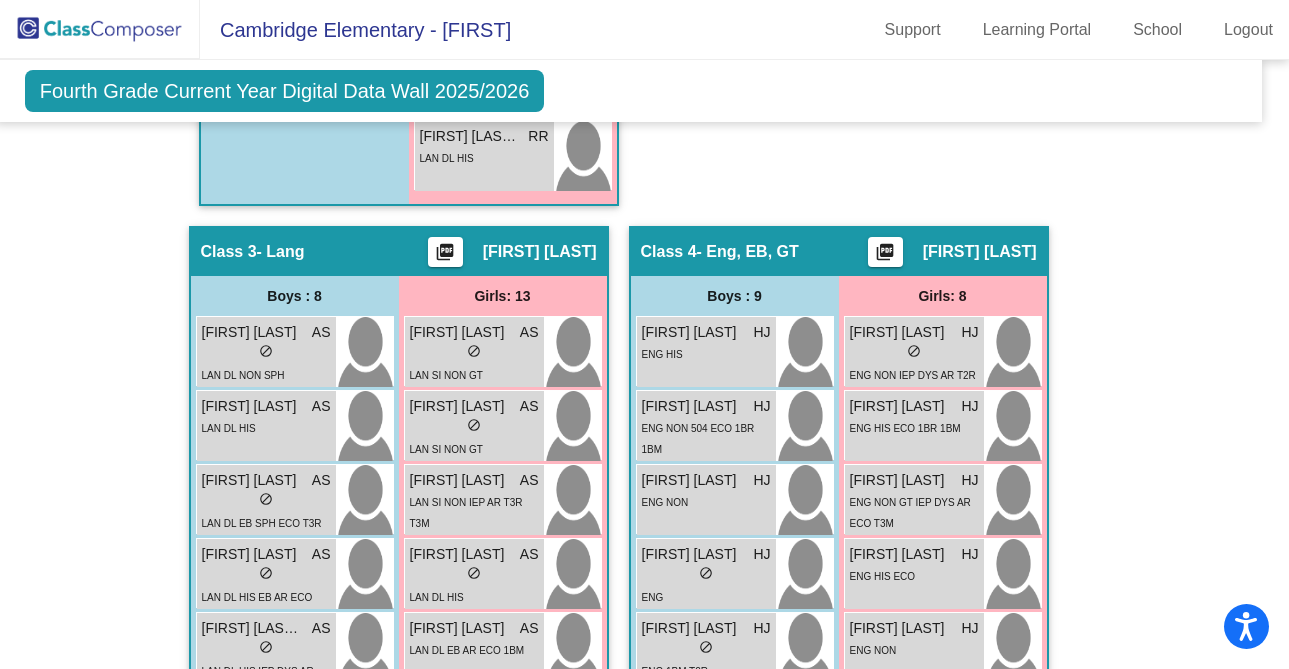 scroll, scrollTop: 1711, scrollLeft: 18, axis: both 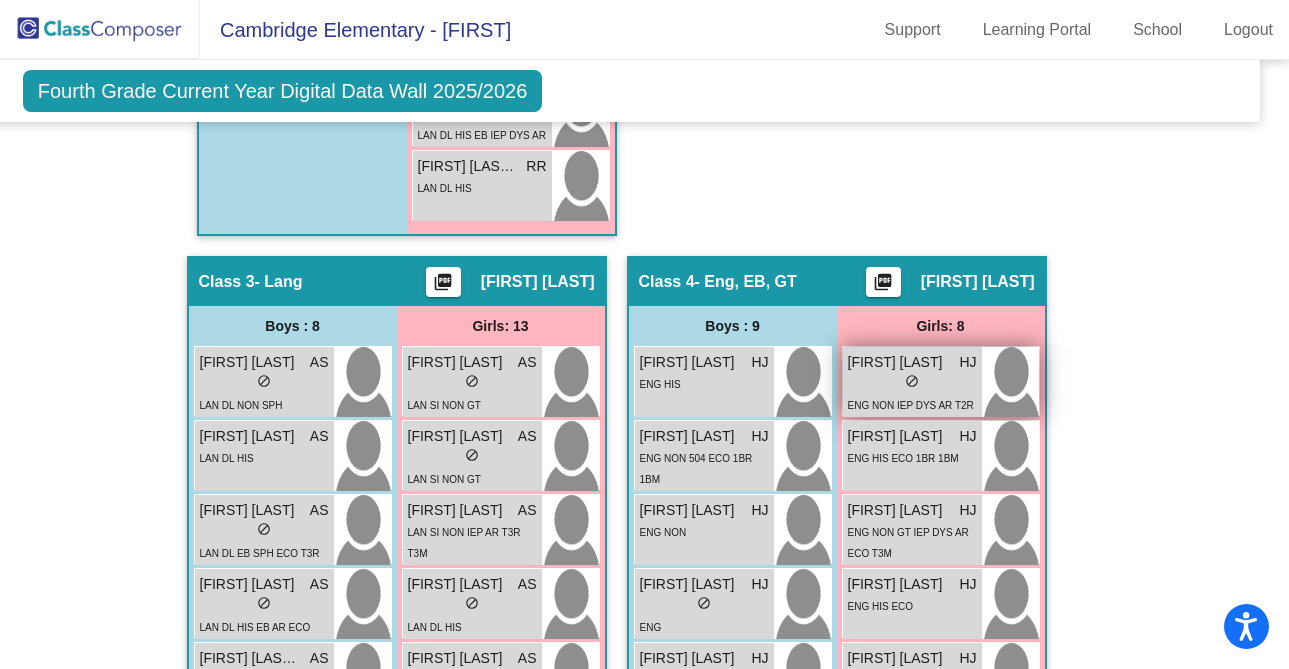click on "lock do_not_disturb_alt" at bounding box center [912, 383] 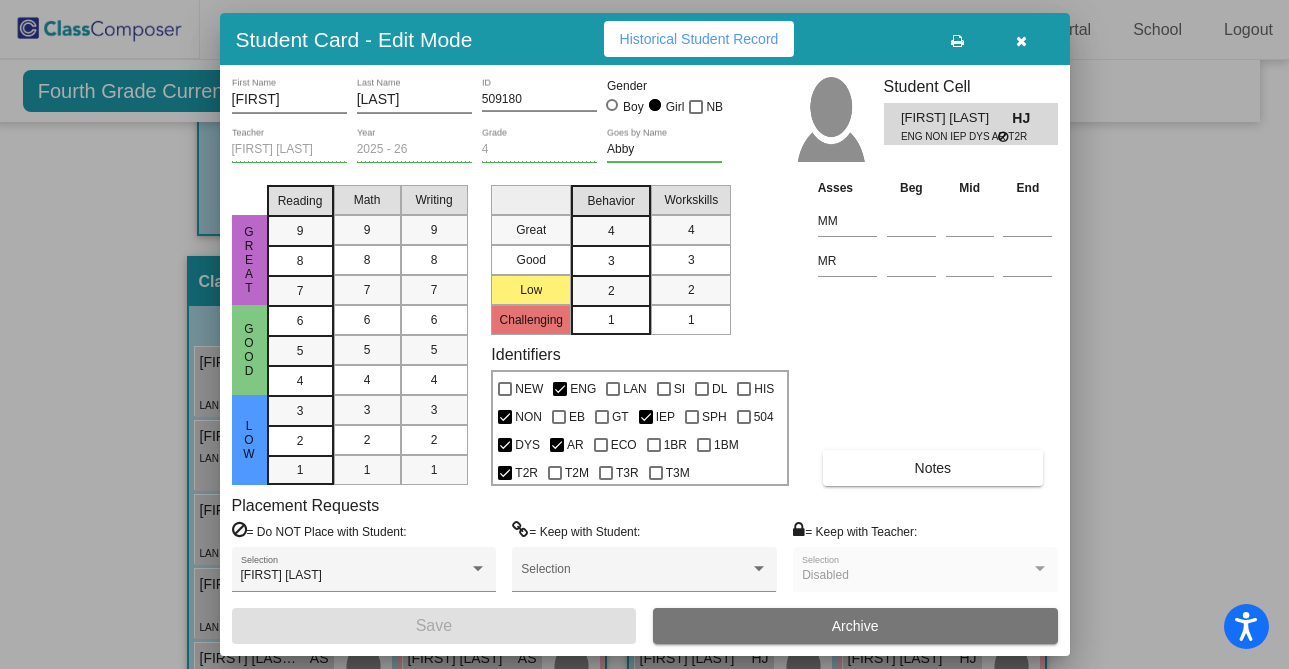 click at bounding box center (644, 334) 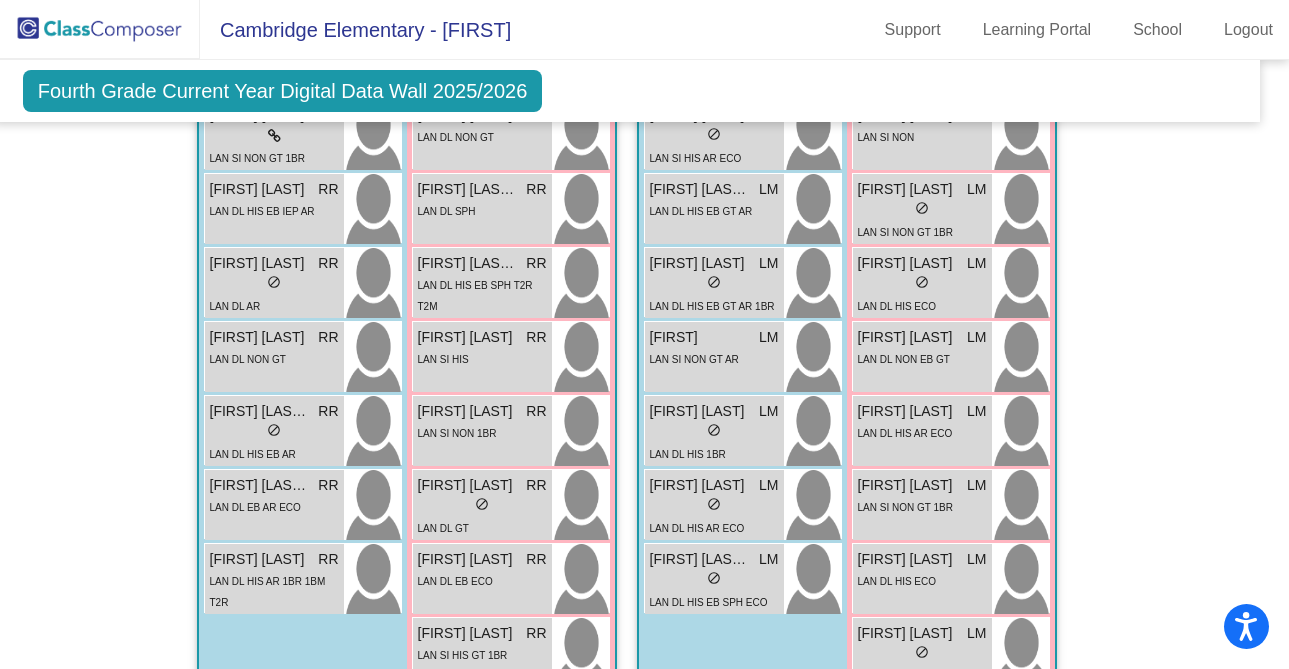 scroll, scrollTop: 0, scrollLeft: 18, axis: horizontal 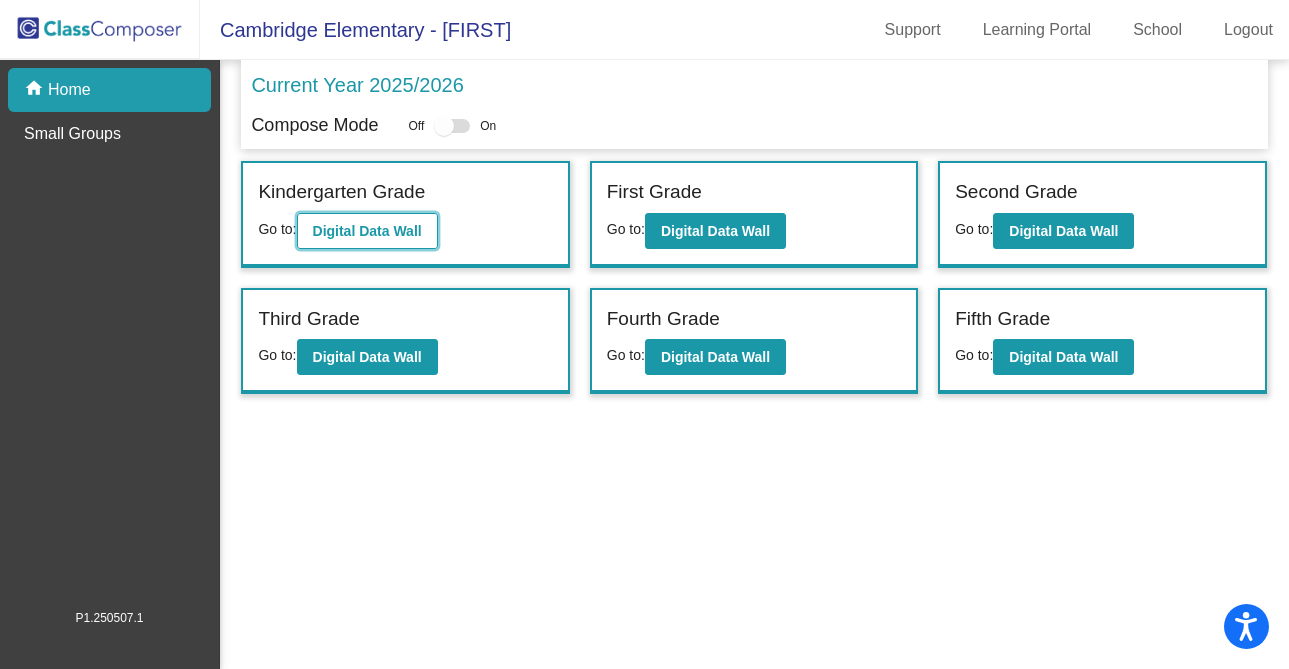 click on "Digital Data Wall" 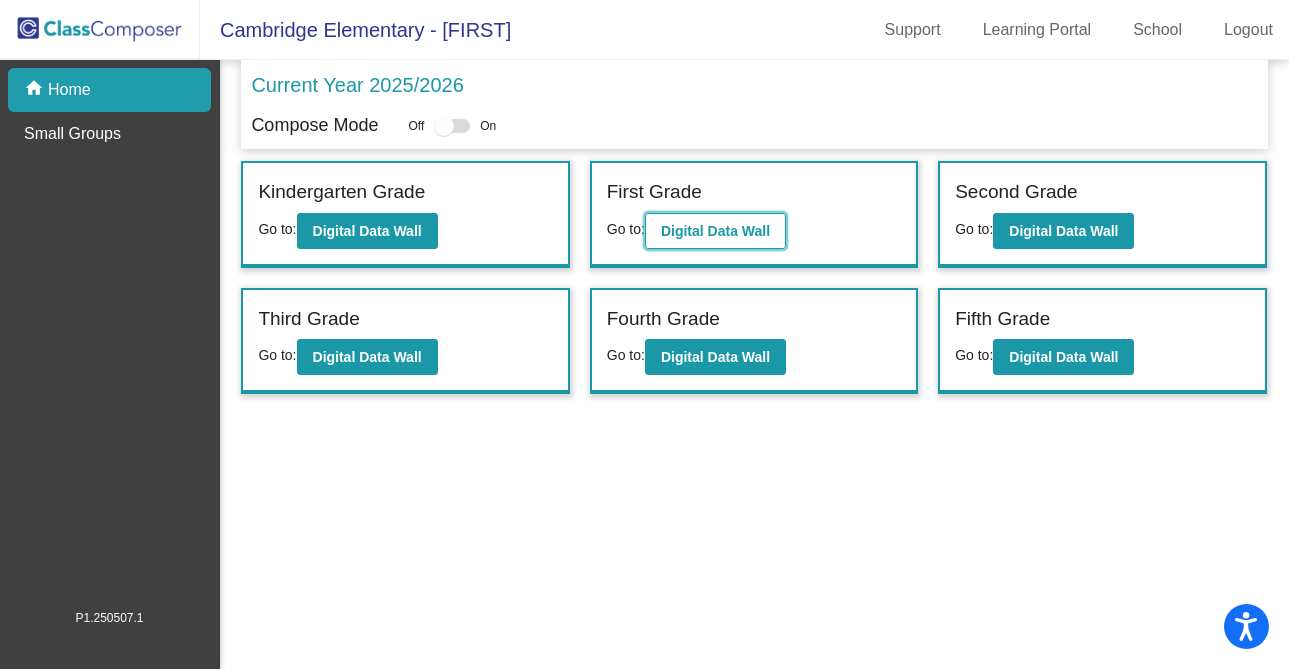 click on "Digital Data Wall" 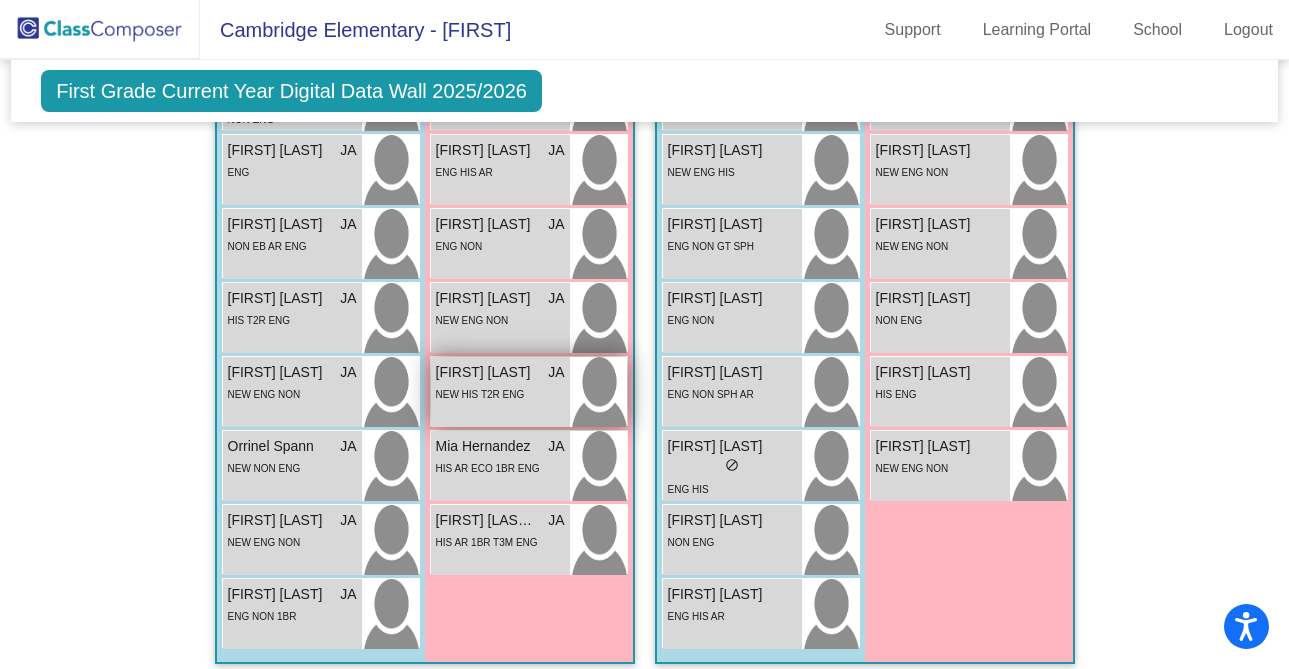scroll, scrollTop: 3857, scrollLeft: 0, axis: vertical 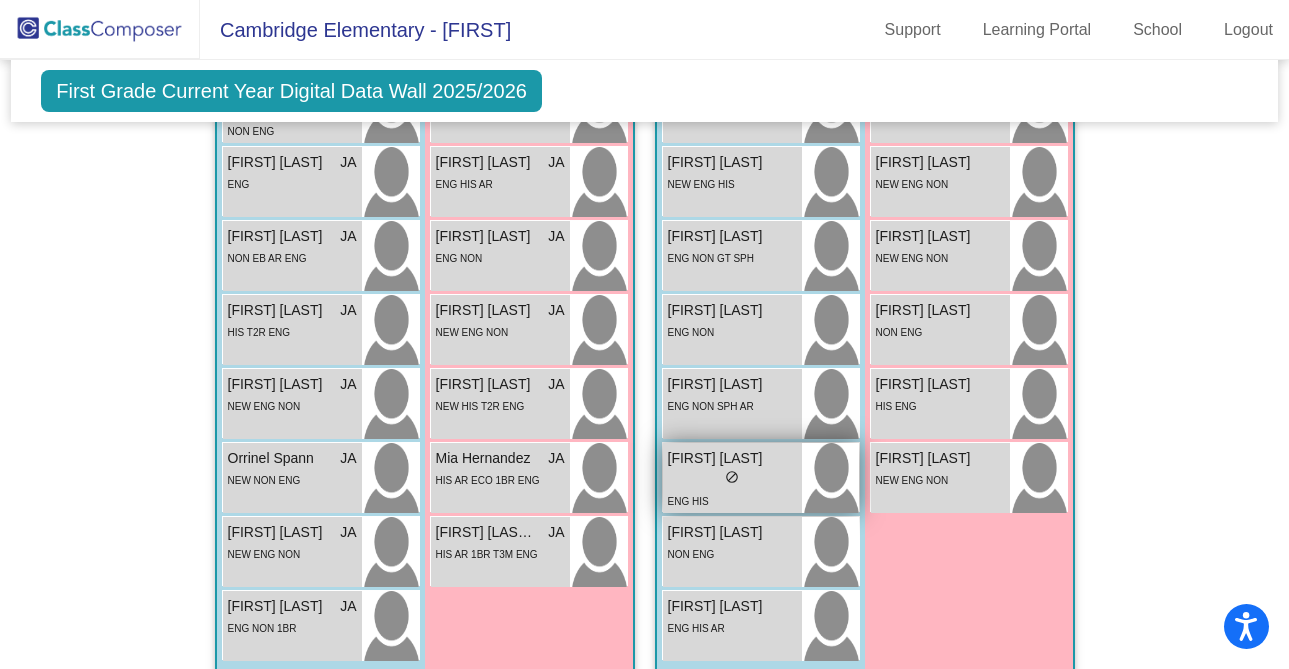 click on "do_not_disturb_alt" at bounding box center [732, 477] 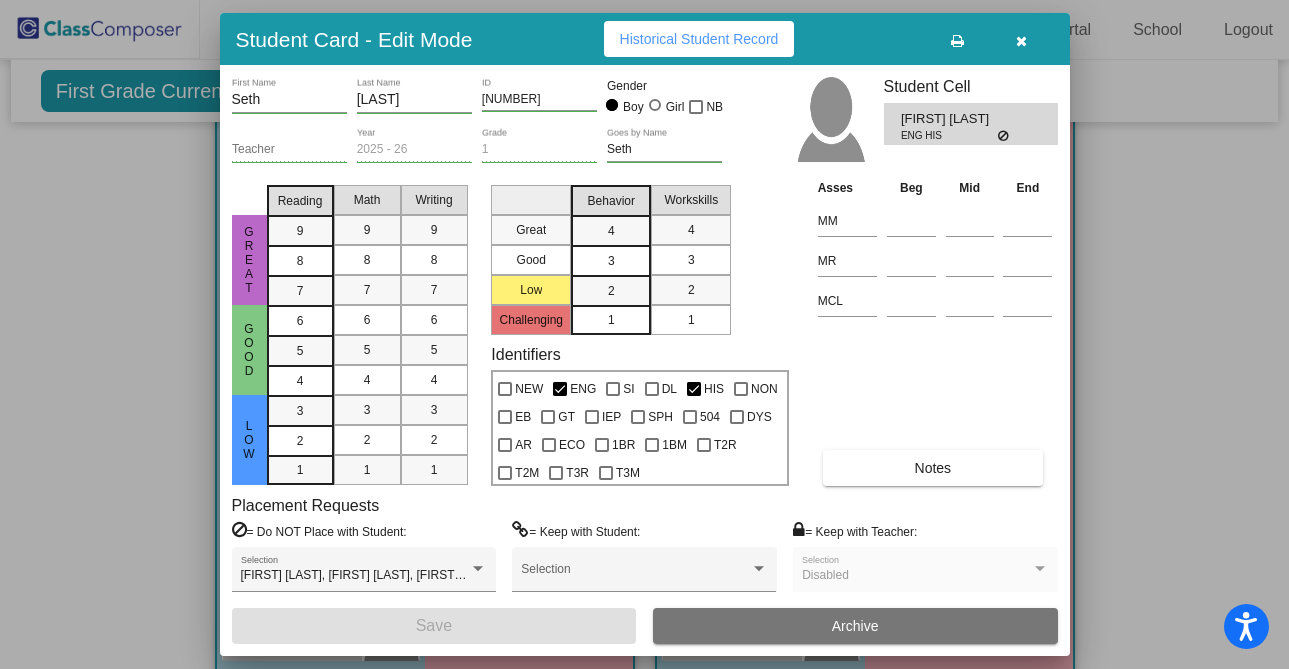 click at bounding box center (644, 334) 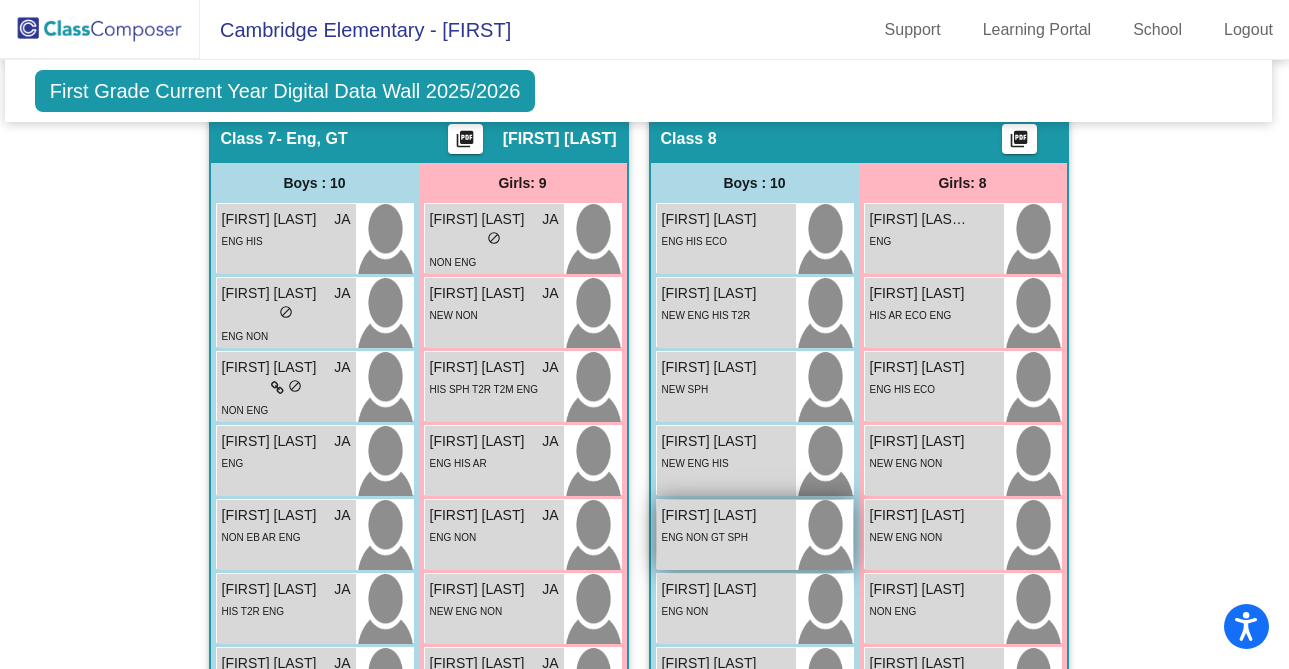 scroll, scrollTop: 3578, scrollLeft: 8, axis: both 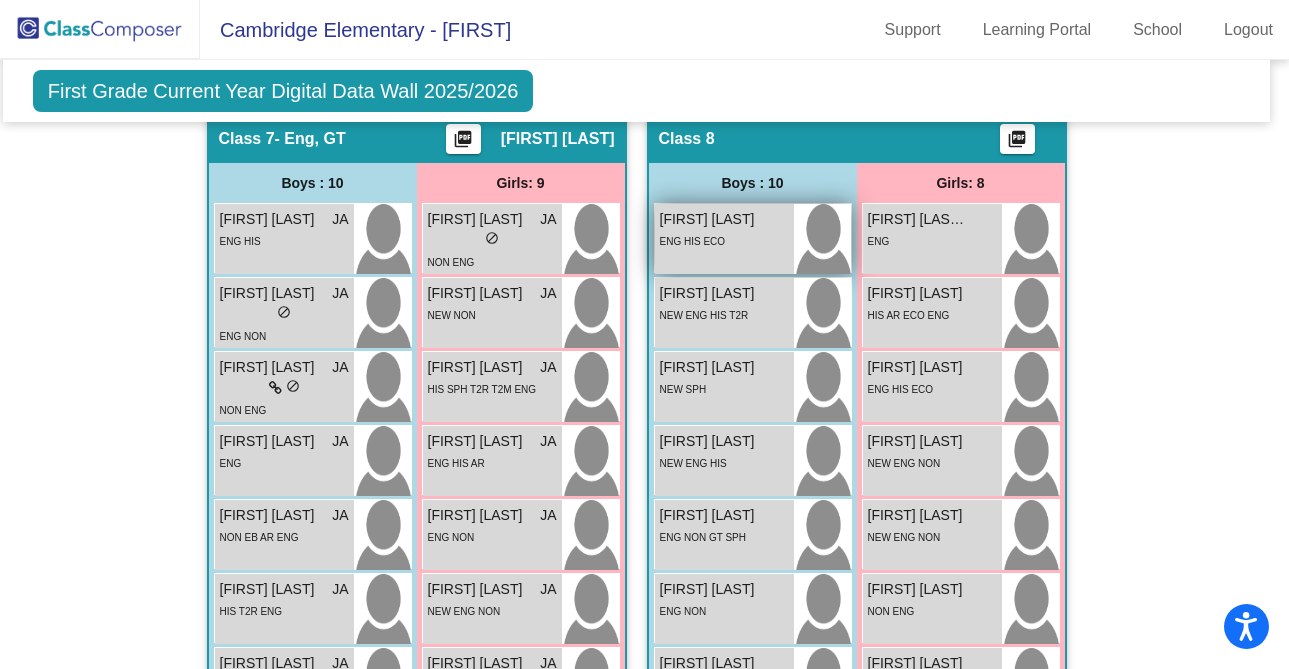 click on "ENG HIS ECO" at bounding box center [724, 240] 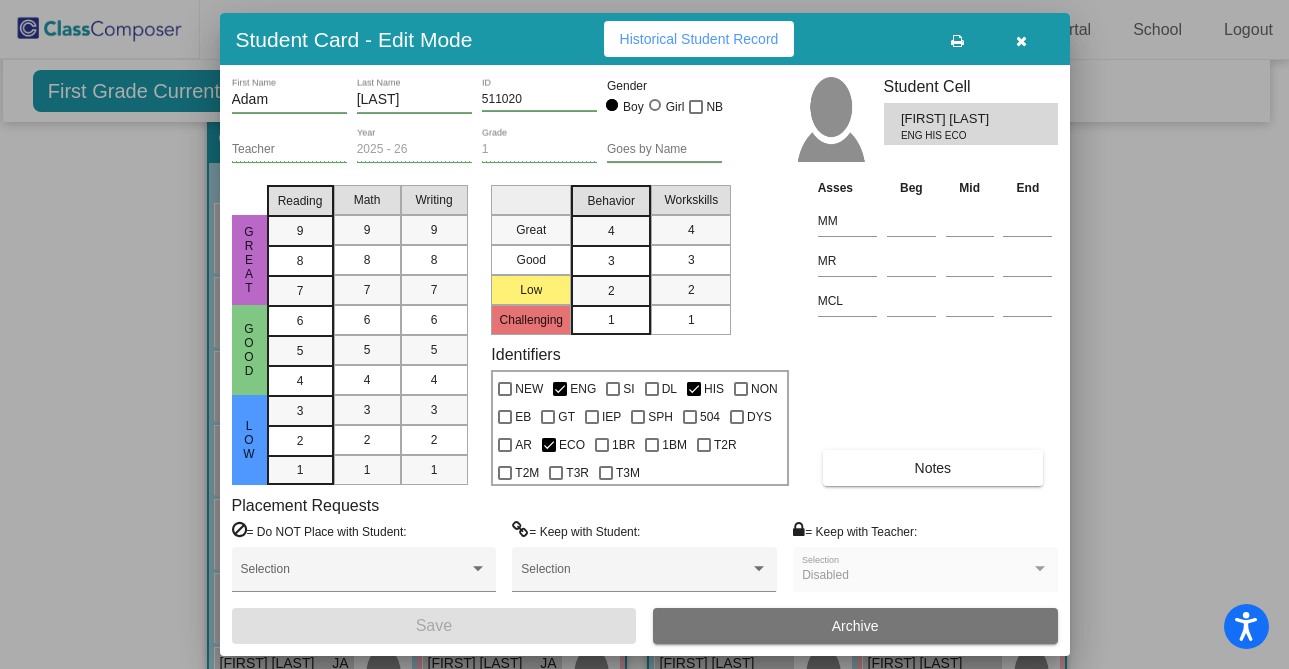 click at bounding box center (644, 334) 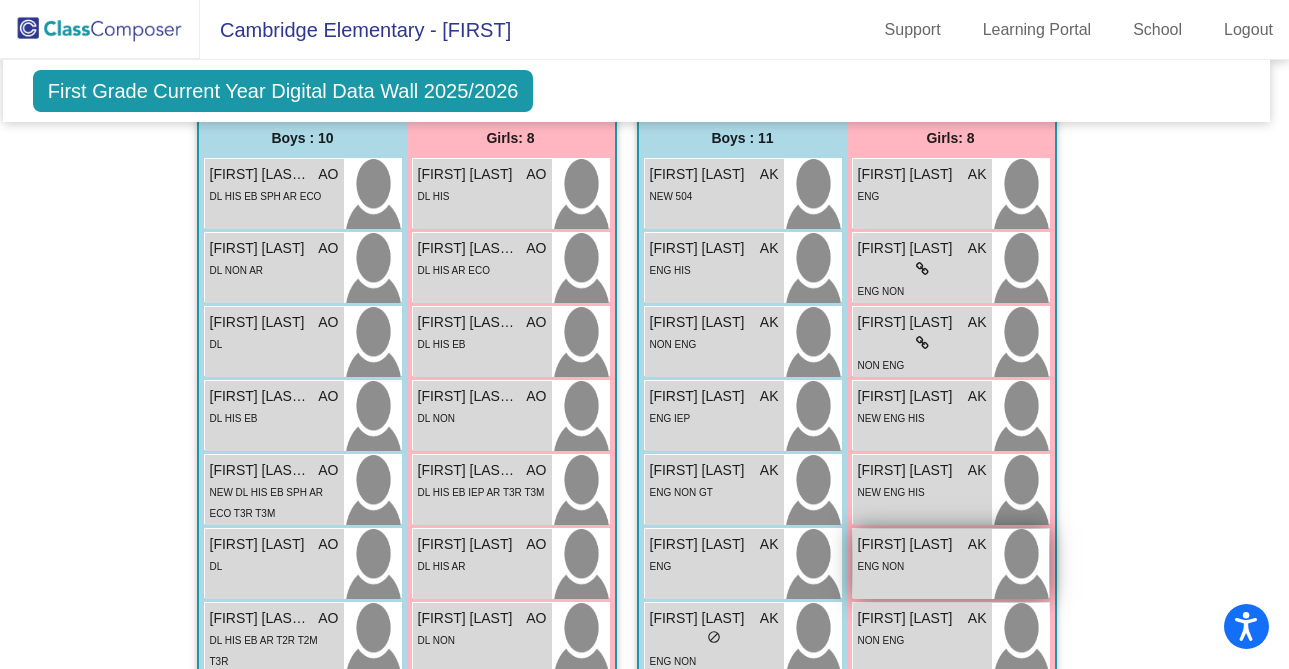 scroll, scrollTop: 1749, scrollLeft: 8, axis: both 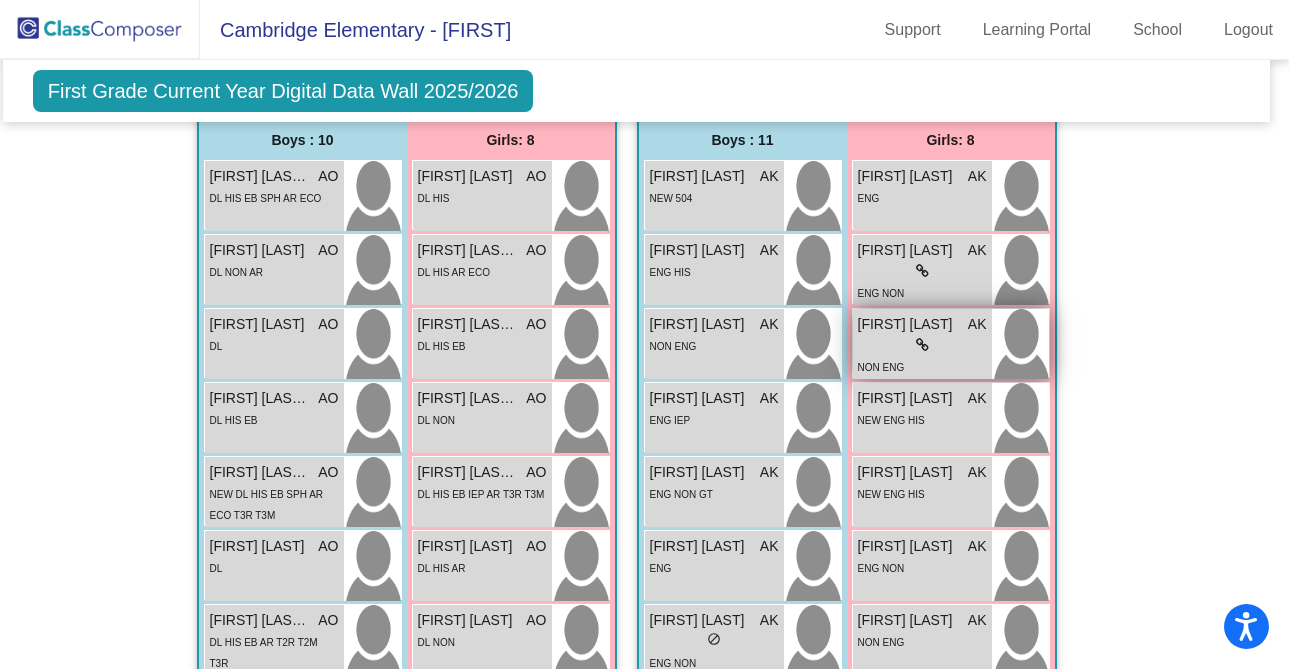 click on "lock do_not_disturb_alt" at bounding box center [922, 345] 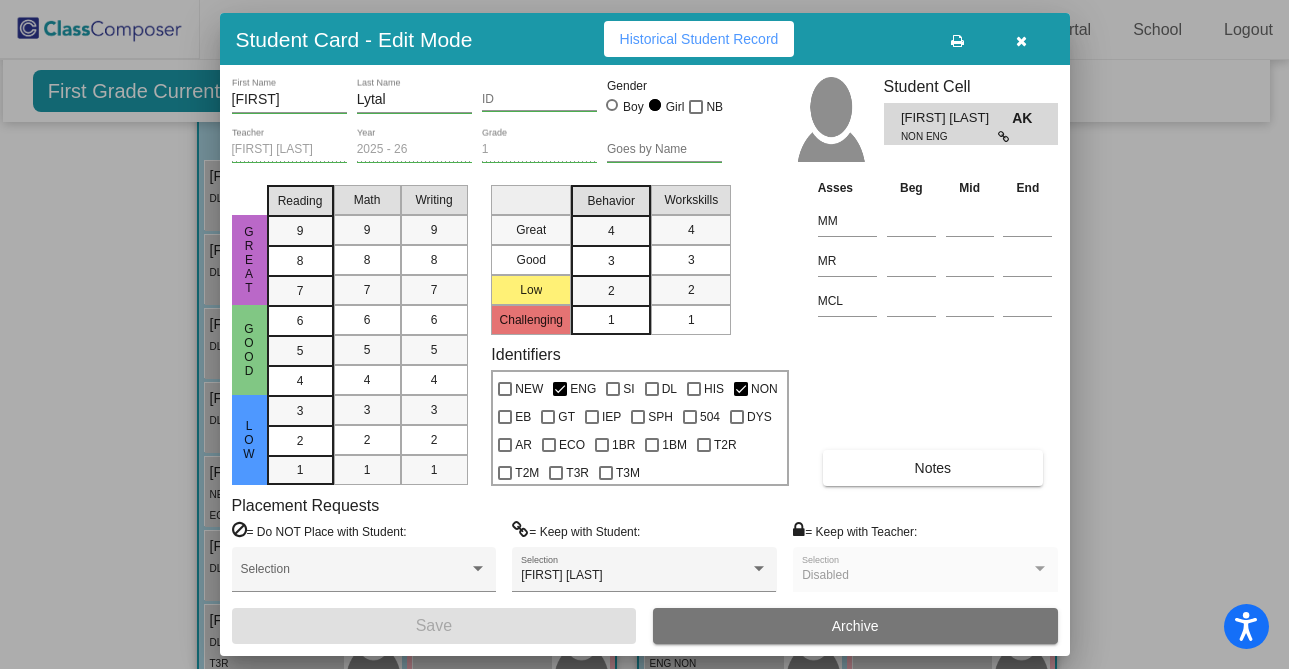 click at bounding box center [644, 334] 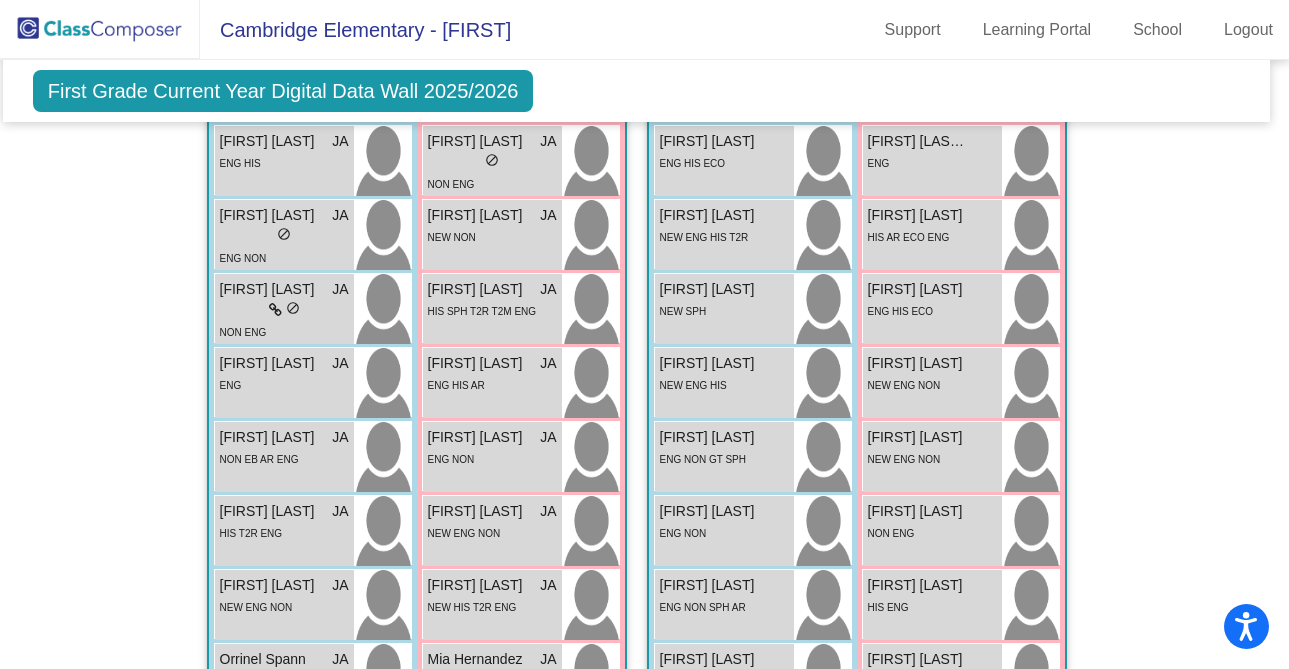 scroll, scrollTop: 3893, scrollLeft: 8, axis: both 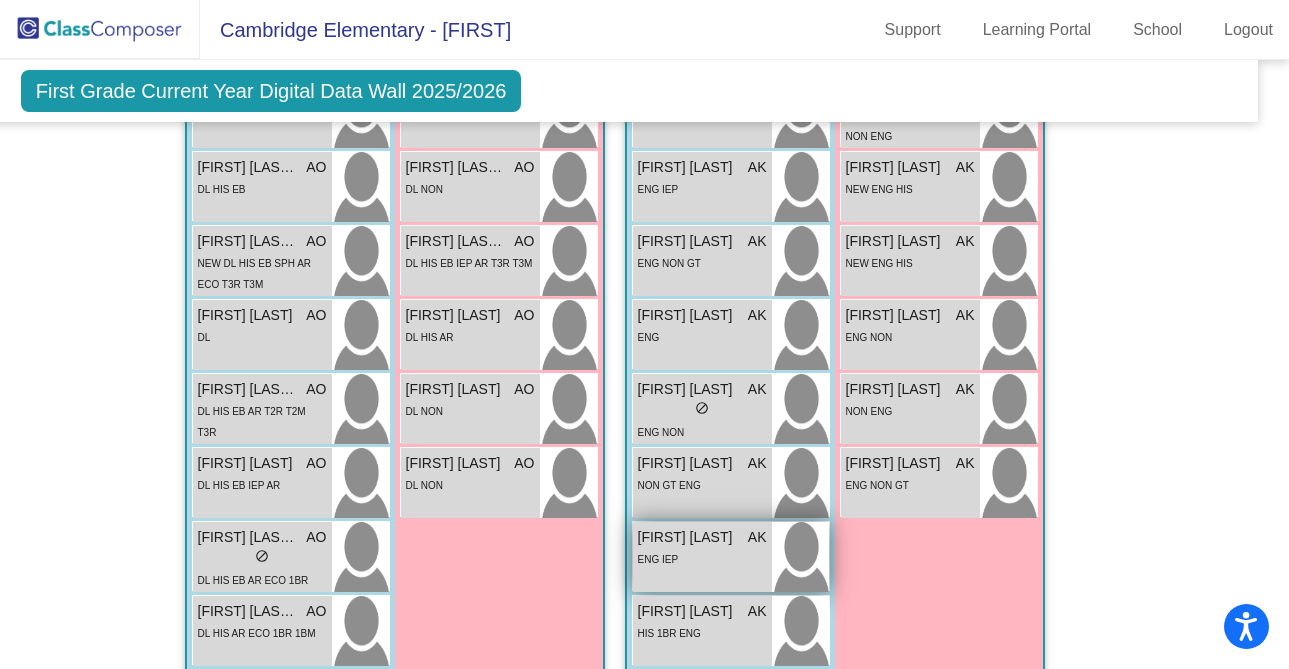 click on "ENG IEP" at bounding box center (702, 558) 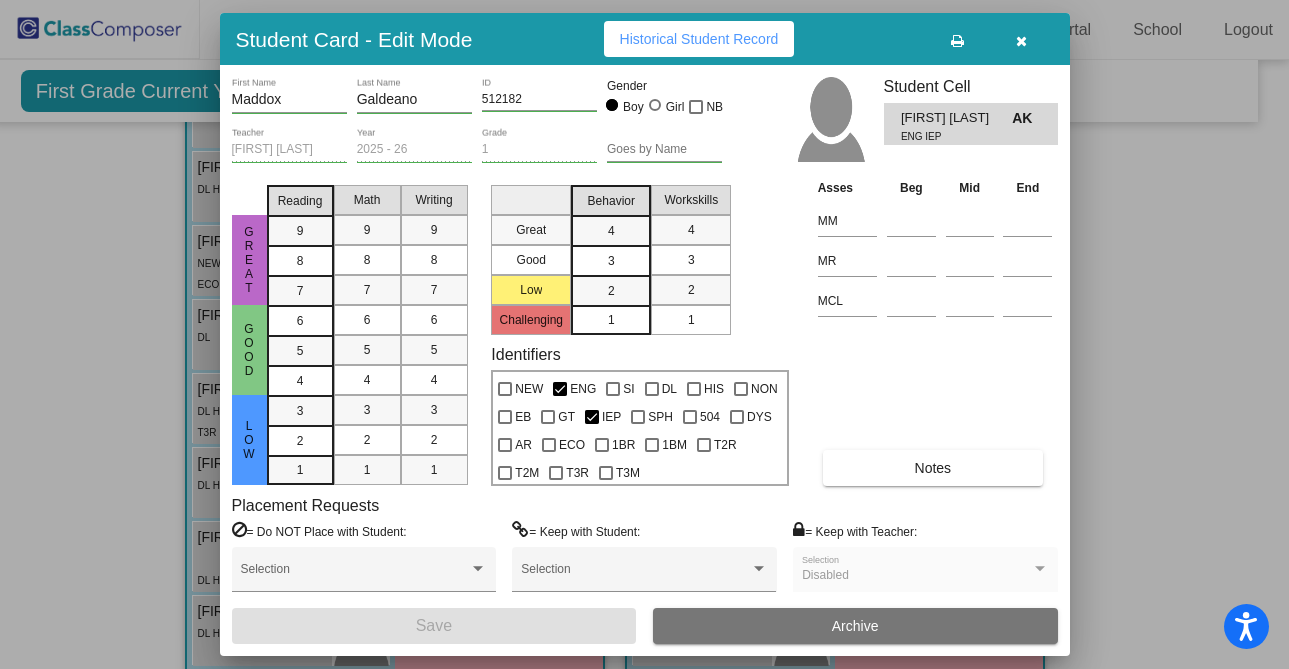 click on "AK" at bounding box center (1026, 118) 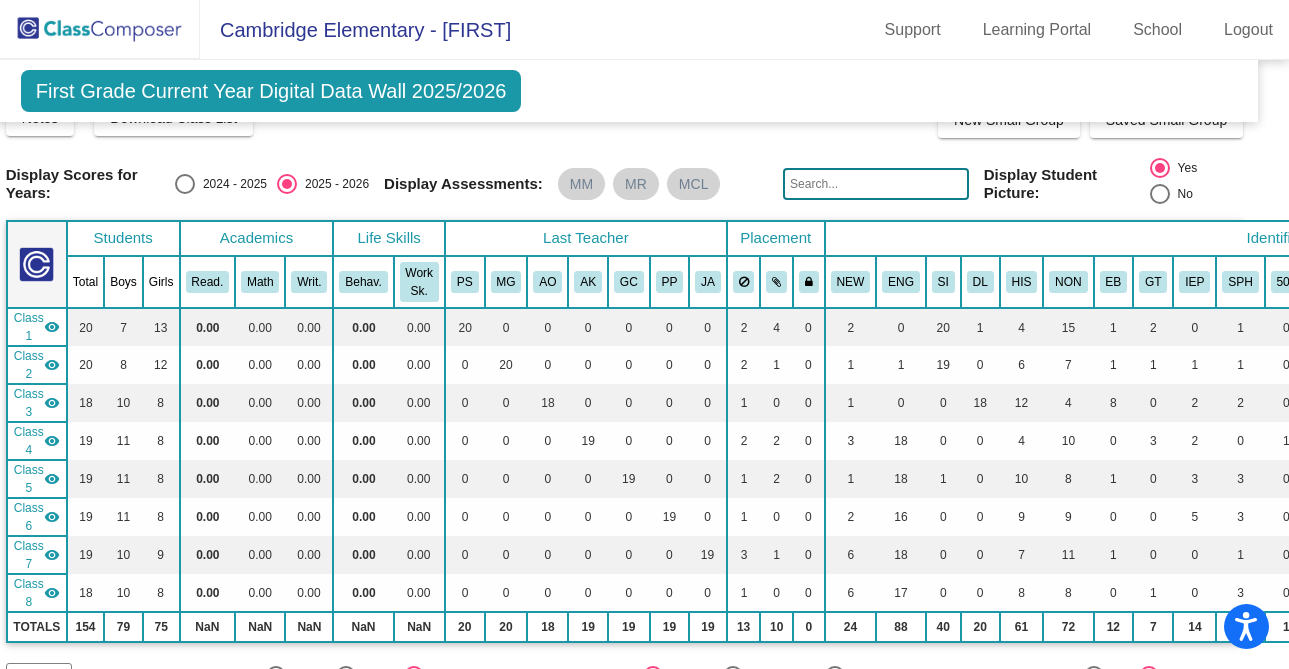 scroll, scrollTop: 0, scrollLeft: 20, axis: horizontal 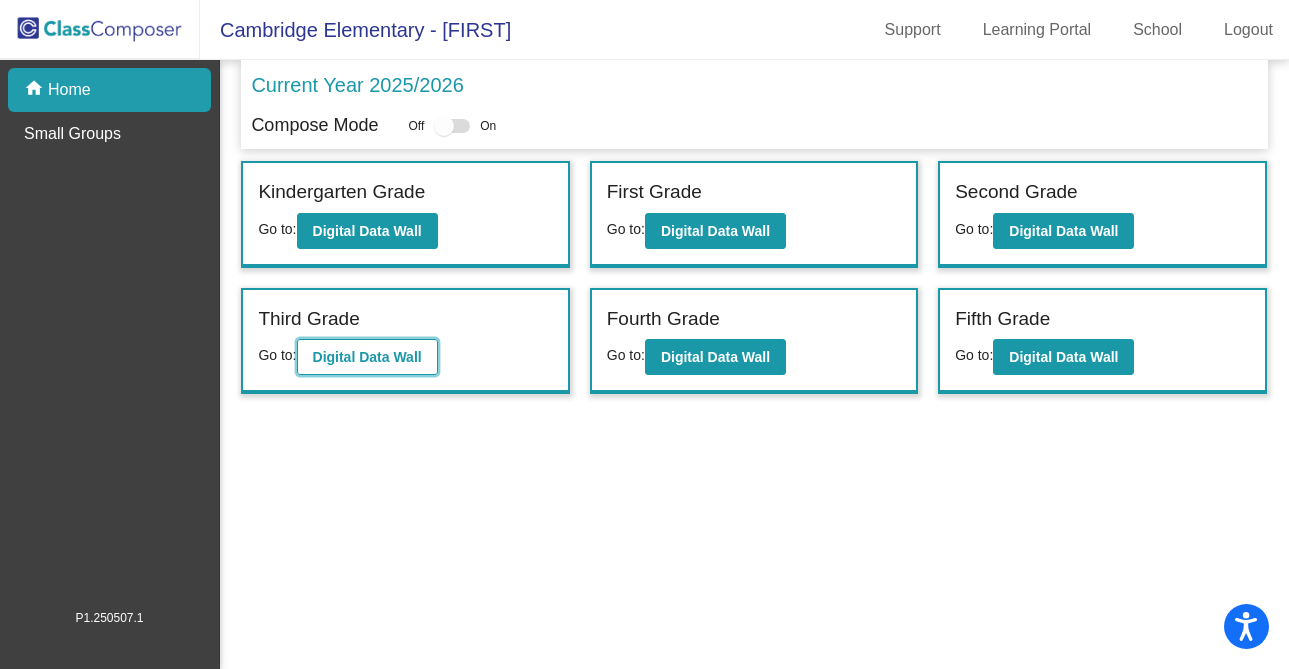 click on "Digital Data Wall" 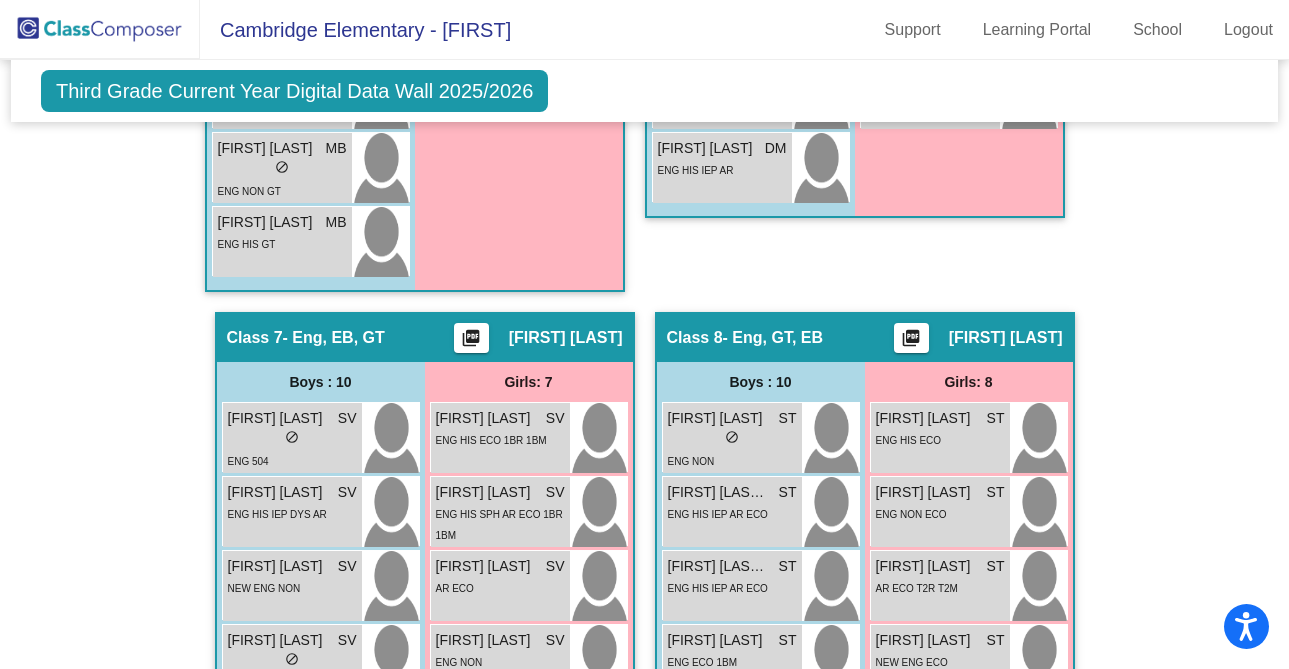 scroll, scrollTop: 2774, scrollLeft: 0, axis: vertical 